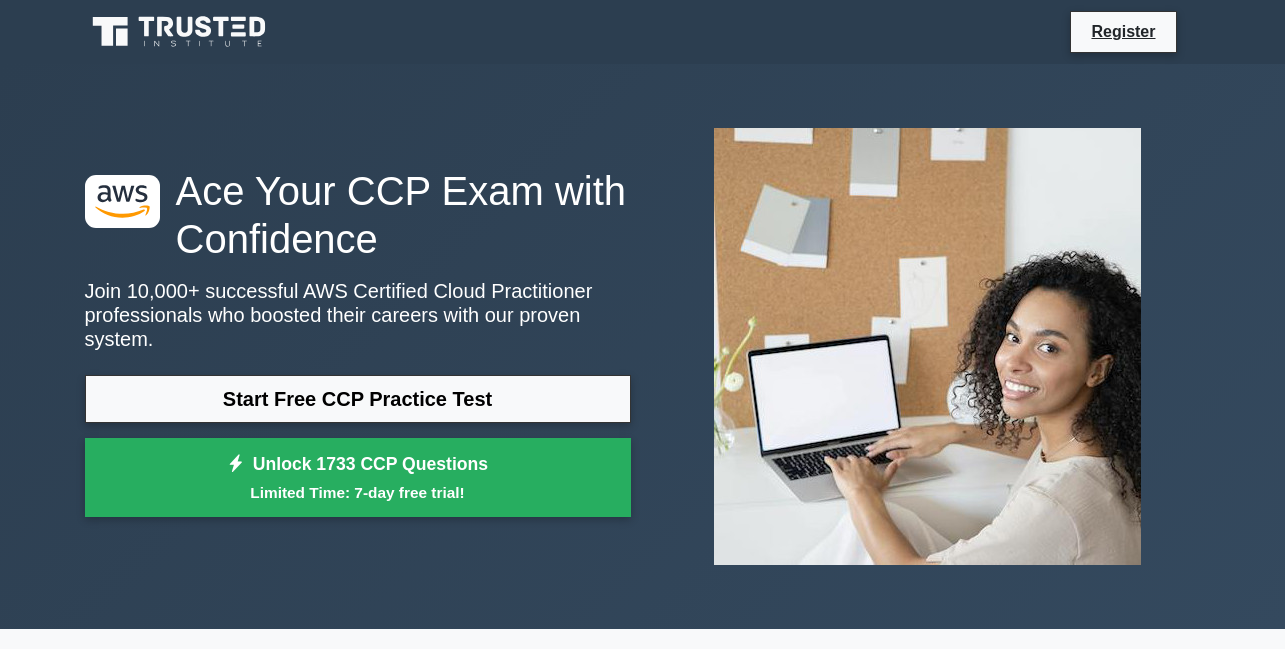 scroll, scrollTop: 0, scrollLeft: 0, axis: both 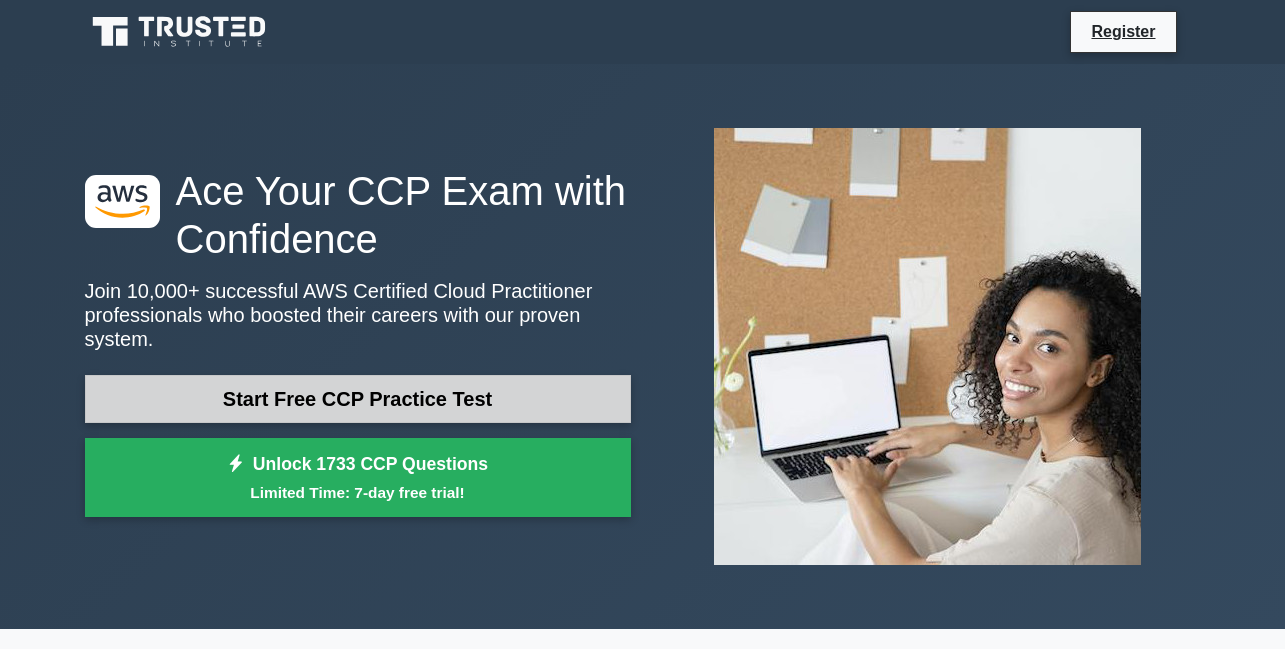 click on "Start Free CCP Practice Test" at bounding box center (358, 399) 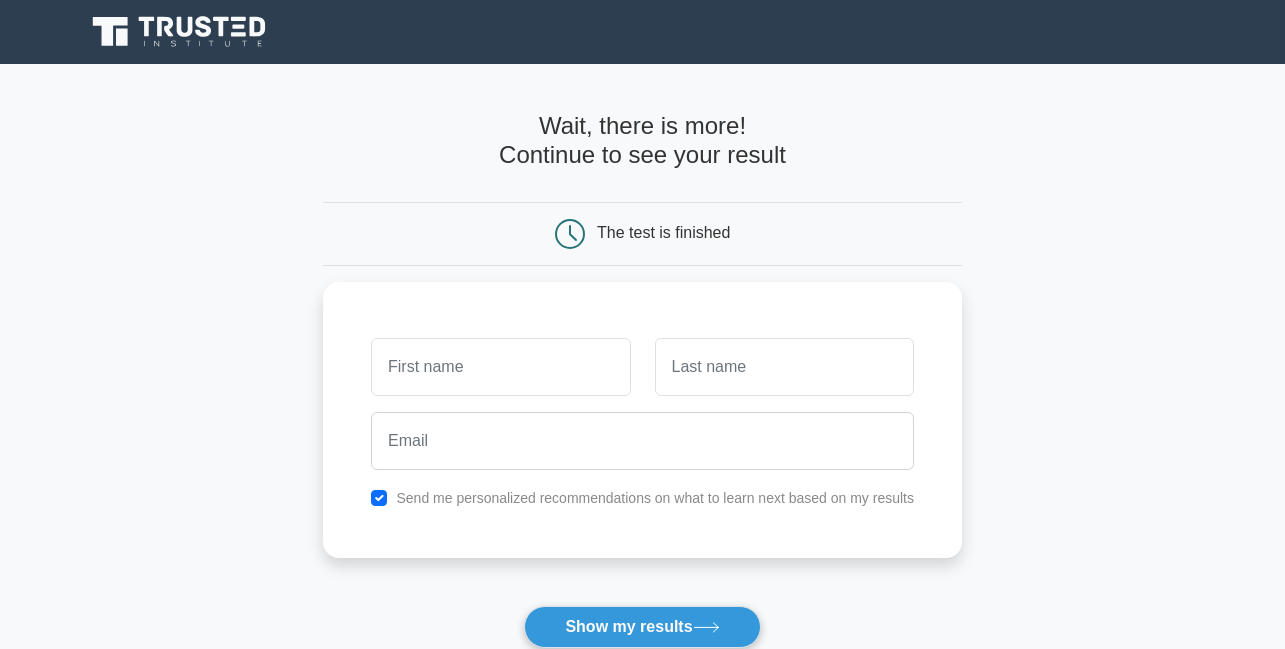 scroll, scrollTop: 0, scrollLeft: 0, axis: both 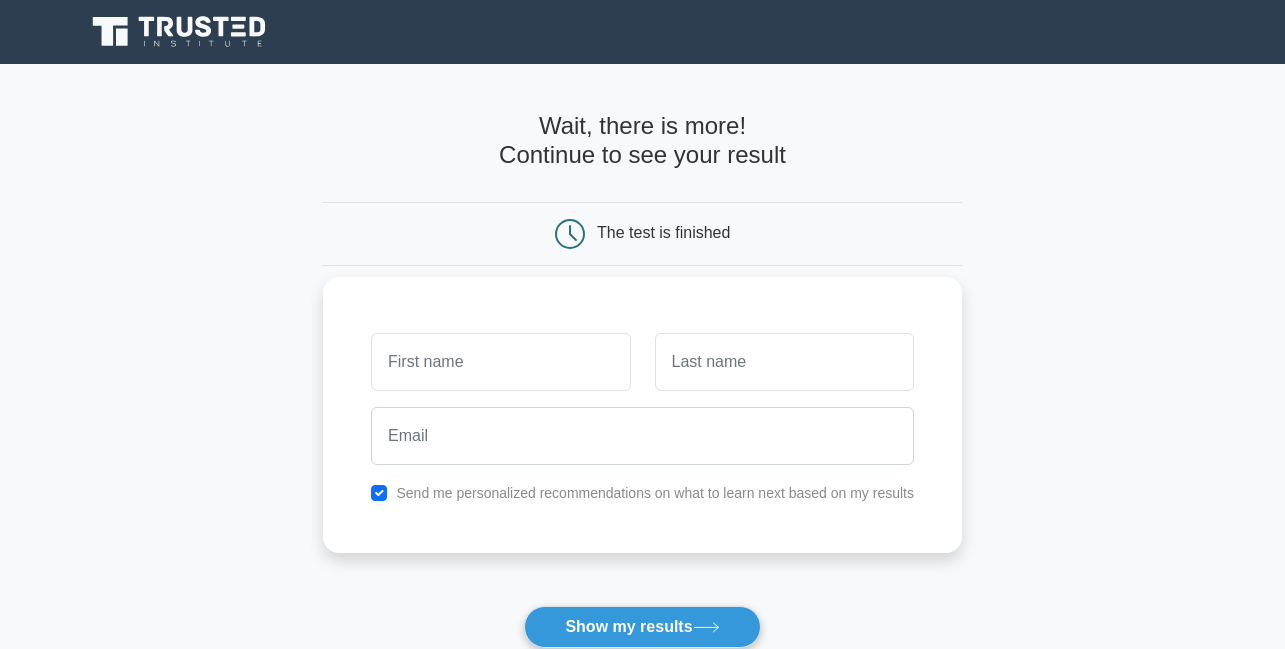 click at bounding box center (500, 362) 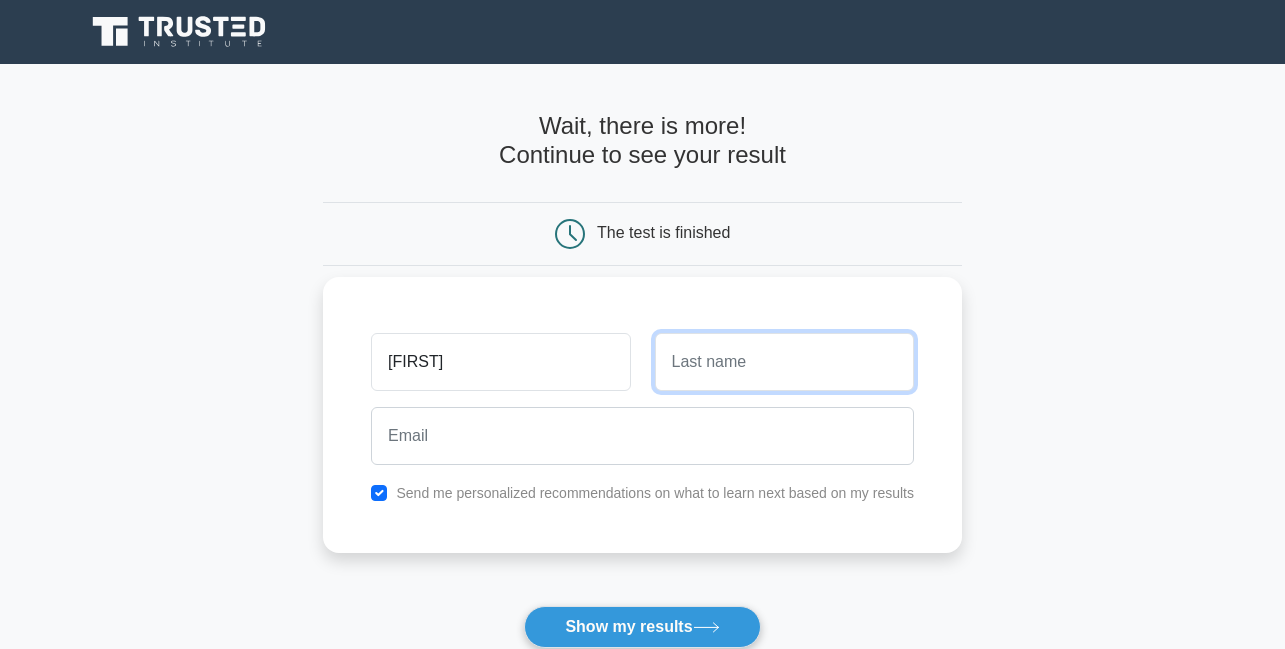 click at bounding box center [784, 362] 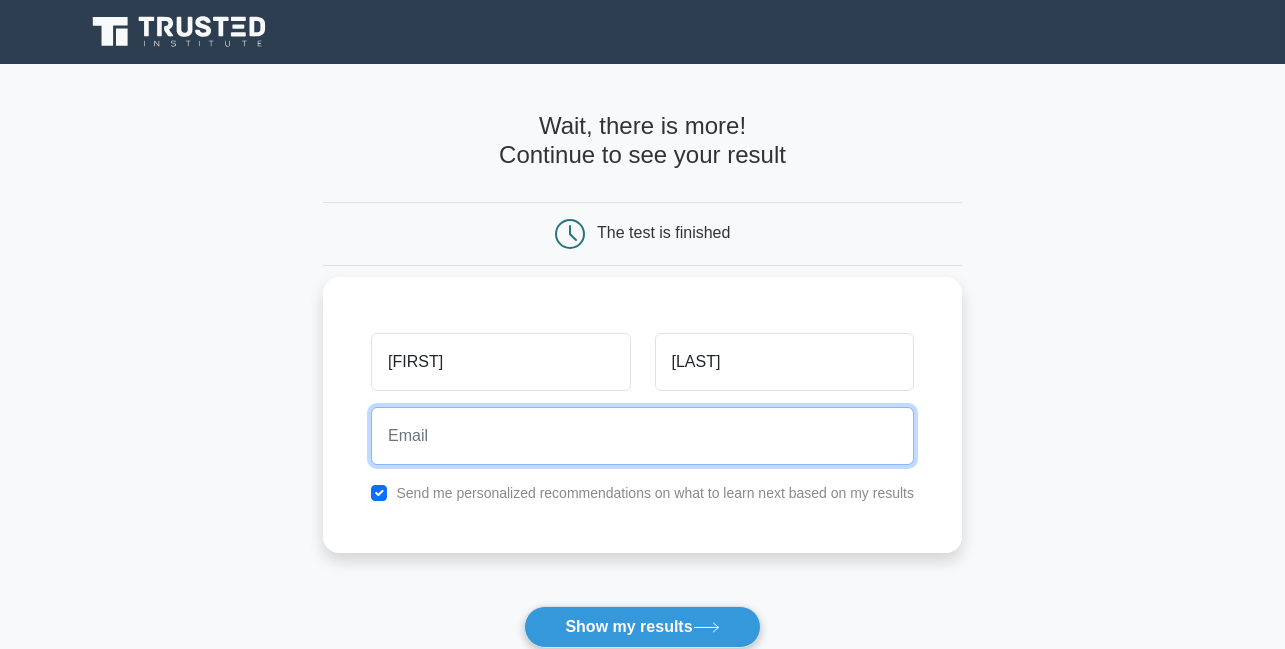 click at bounding box center [642, 436] 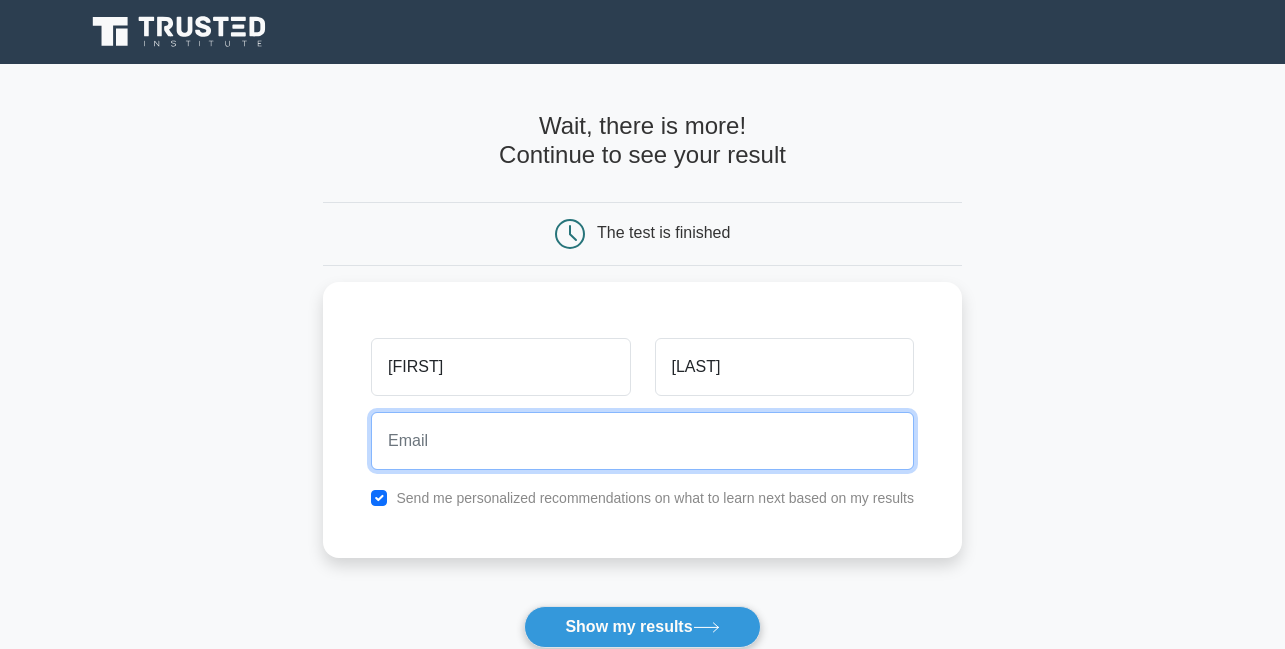 type on "singhabhi1111117@gmail.com" 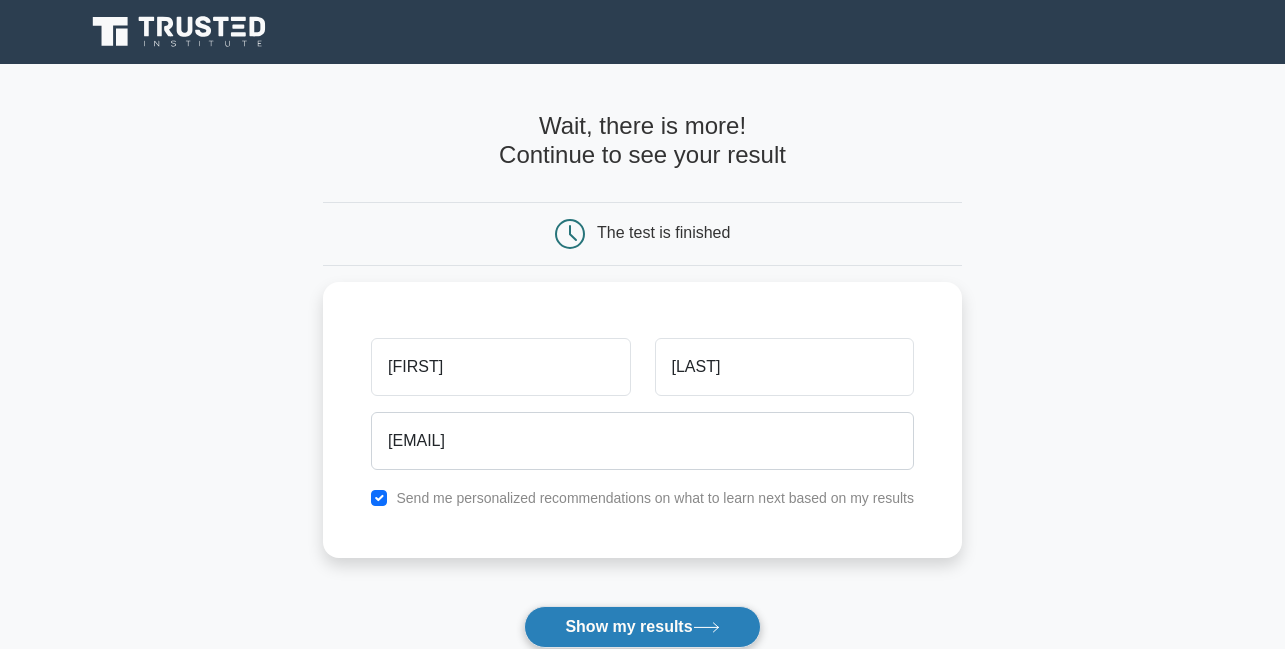 click on "Show my results" at bounding box center [642, 627] 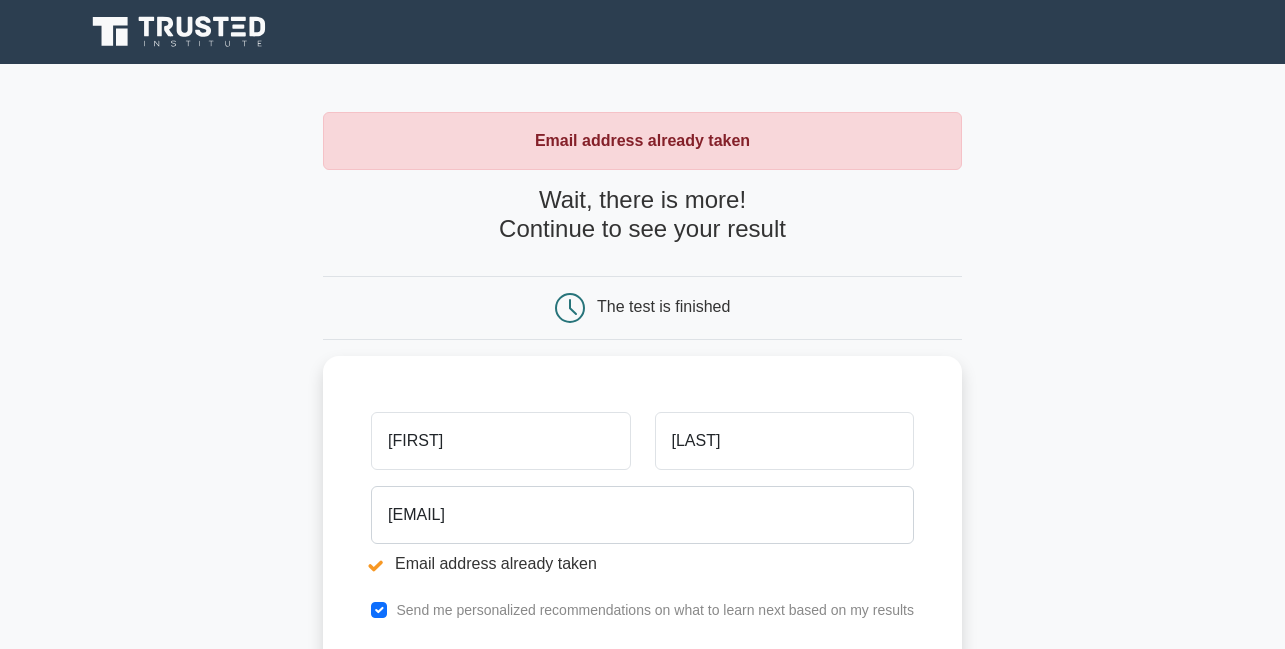 scroll, scrollTop: 0, scrollLeft: 0, axis: both 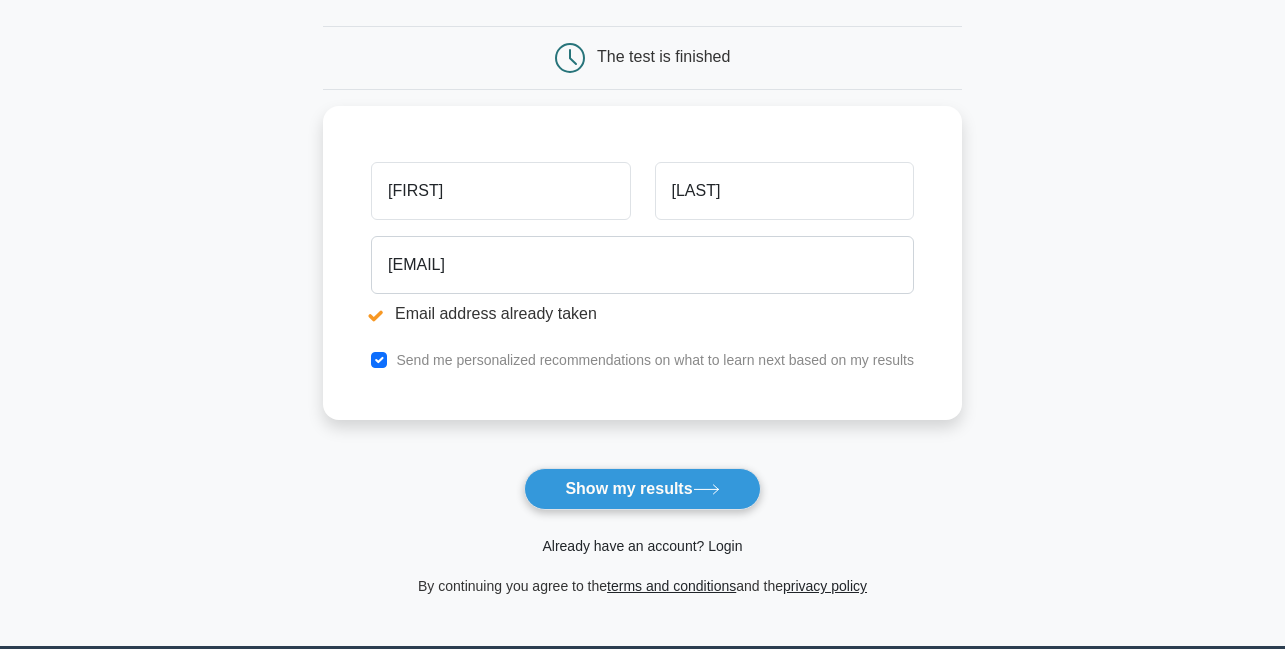click on "Already have an account? Login" at bounding box center (642, 546) 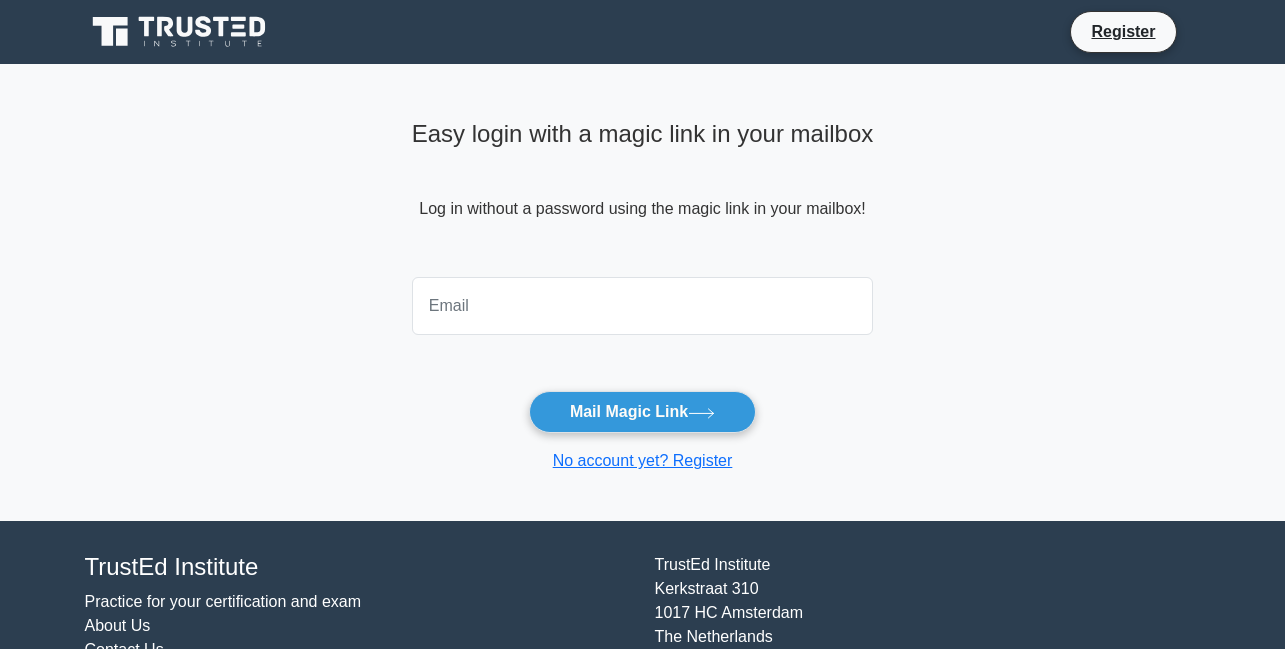scroll, scrollTop: 0, scrollLeft: 0, axis: both 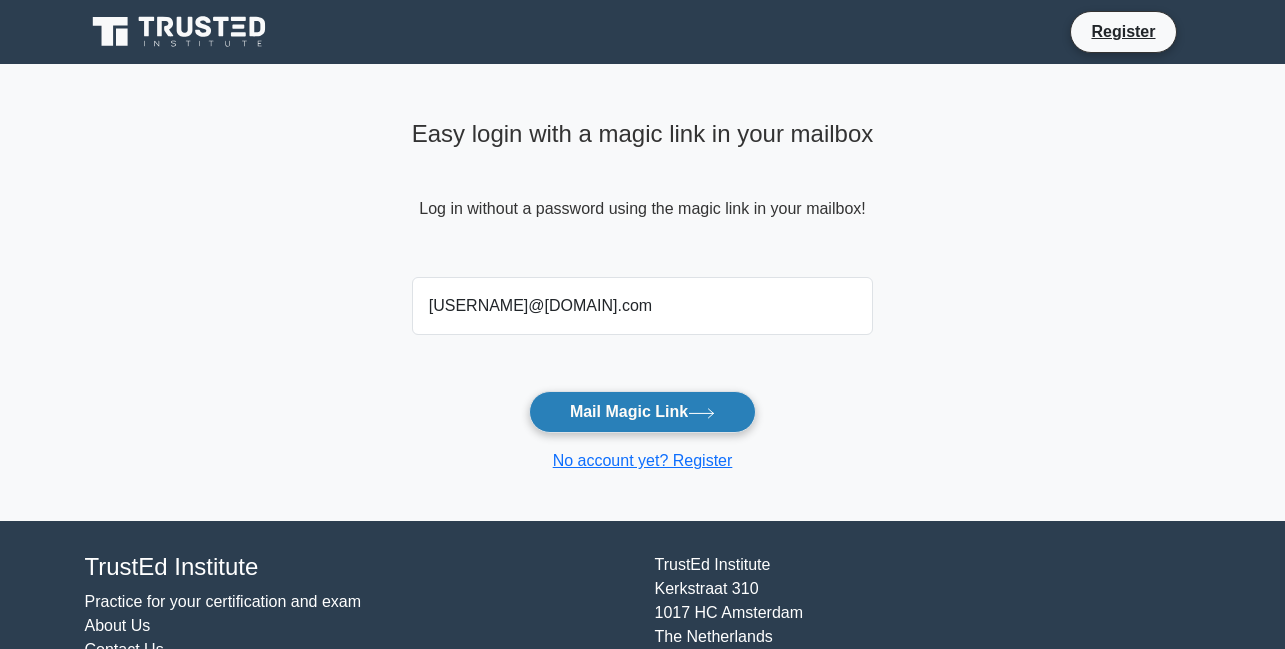 click on "Mail Magic Link" at bounding box center [642, 412] 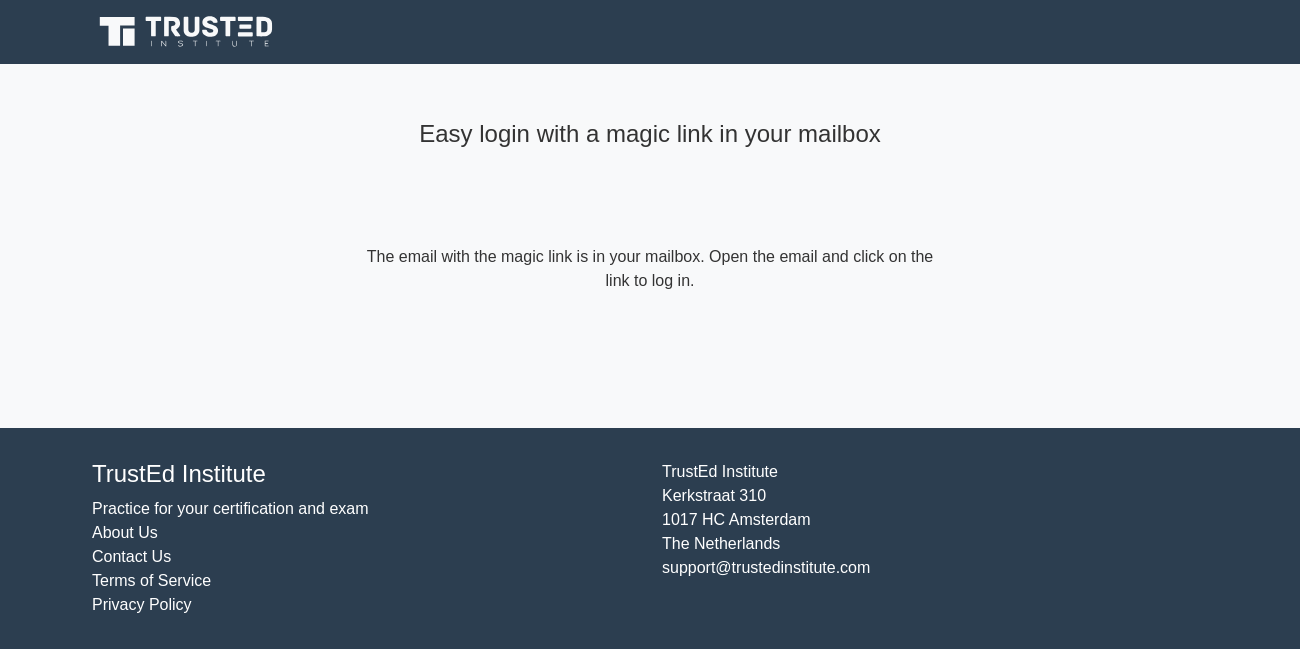 scroll, scrollTop: 0, scrollLeft: 0, axis: both 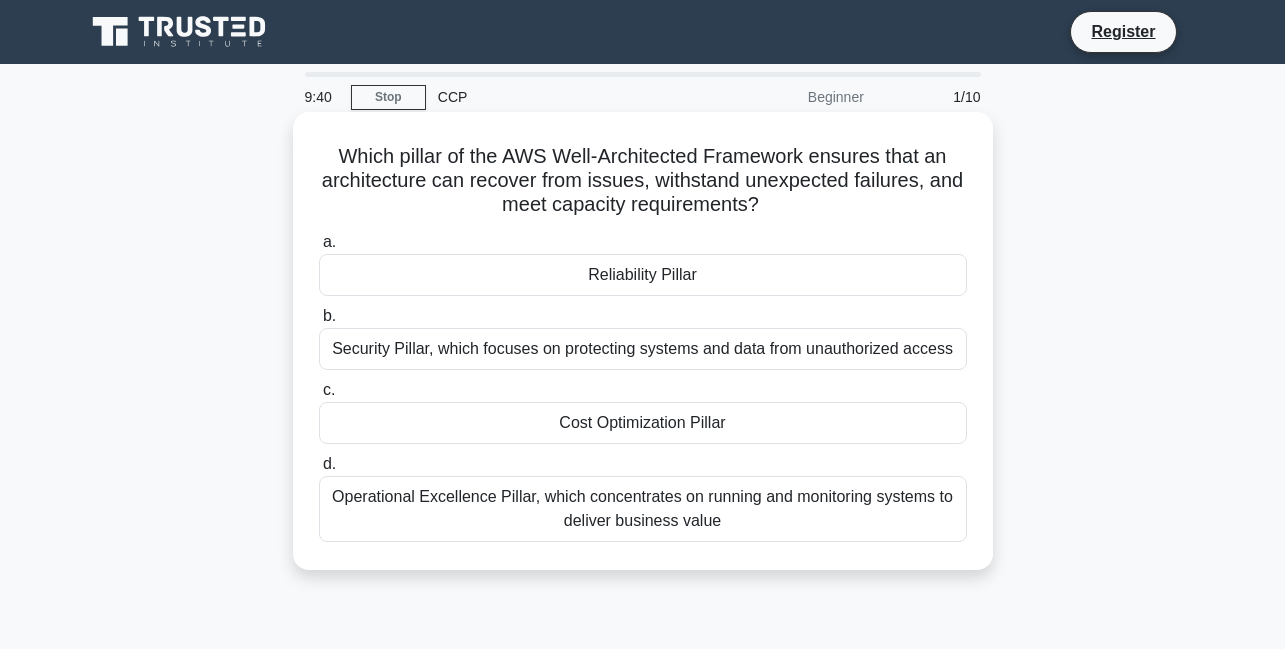 click on "Operational Excellence Pillar, which concentrates on running and monitoring systems to deliver business value" at bounding box center [643, 509] 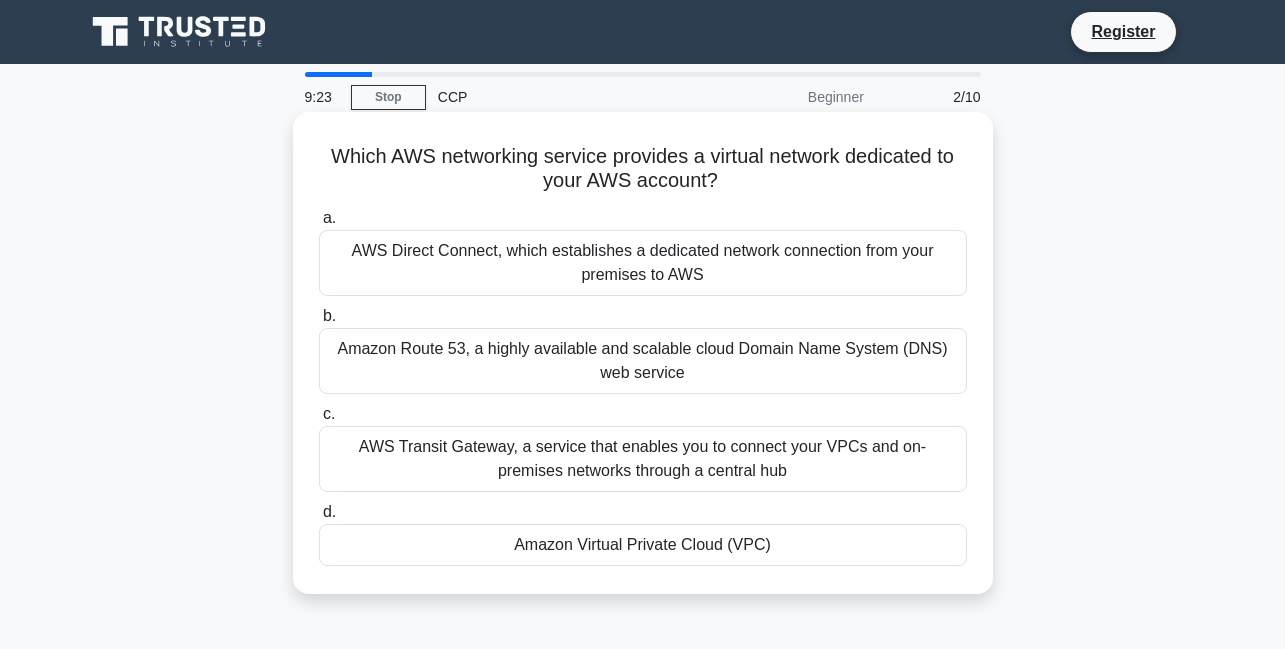 click on "Amazon Virtual Private Cloud (VPC)" at bounding box center (643, 545) 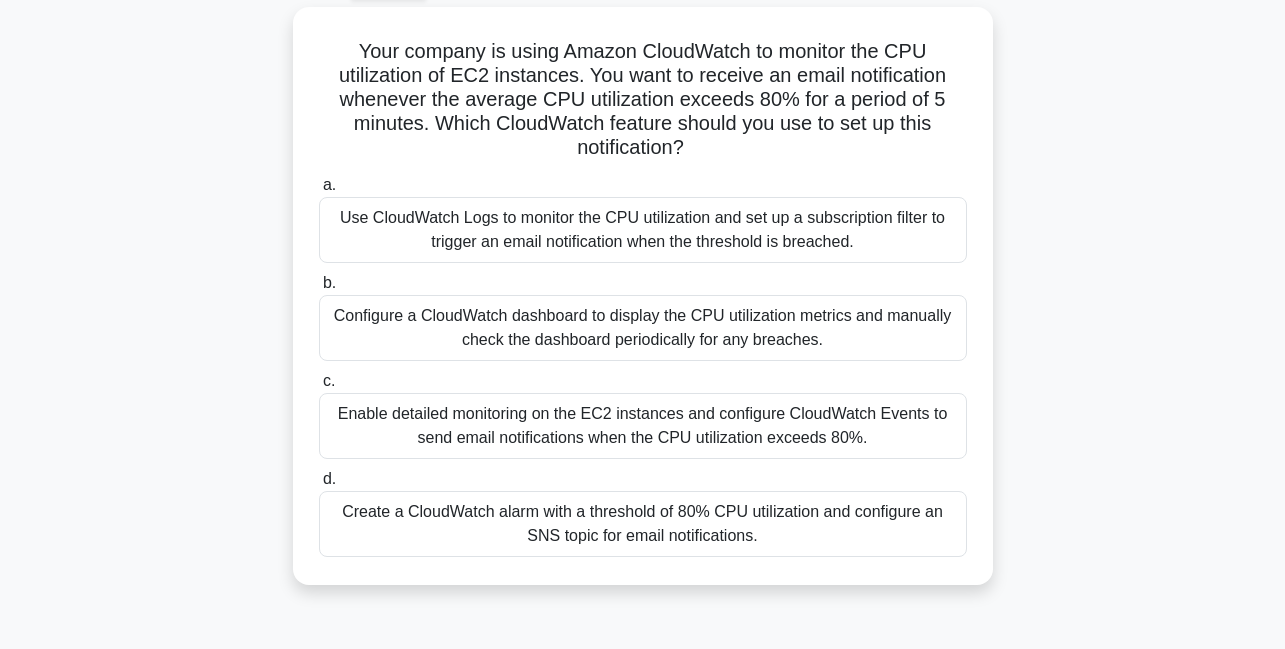 scroll, scrollTop: 117, scrollLeft: 0, axis: vertical 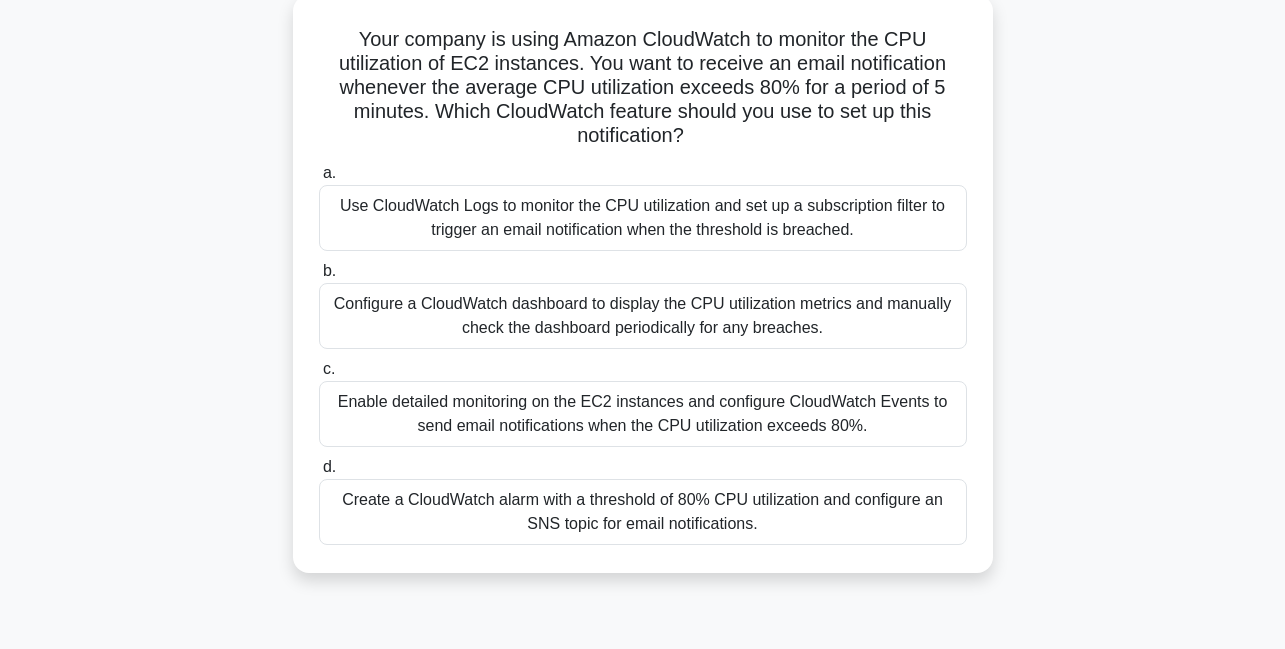 click on "Create a CloudWatch alarm with a threshold of 80% CPU utilization and configure an SNS topic for email notifications." at bounding box center (643, 512) 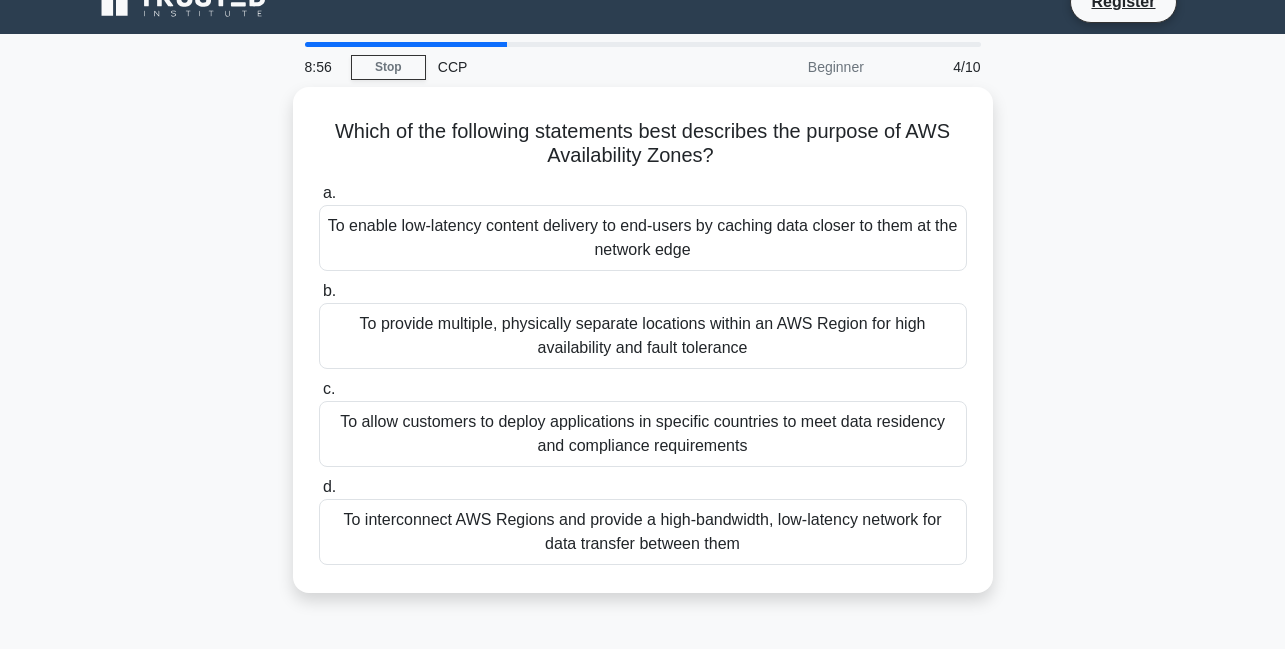 scroll, scrollTop: 0, scrollLeft: 0, axis: both 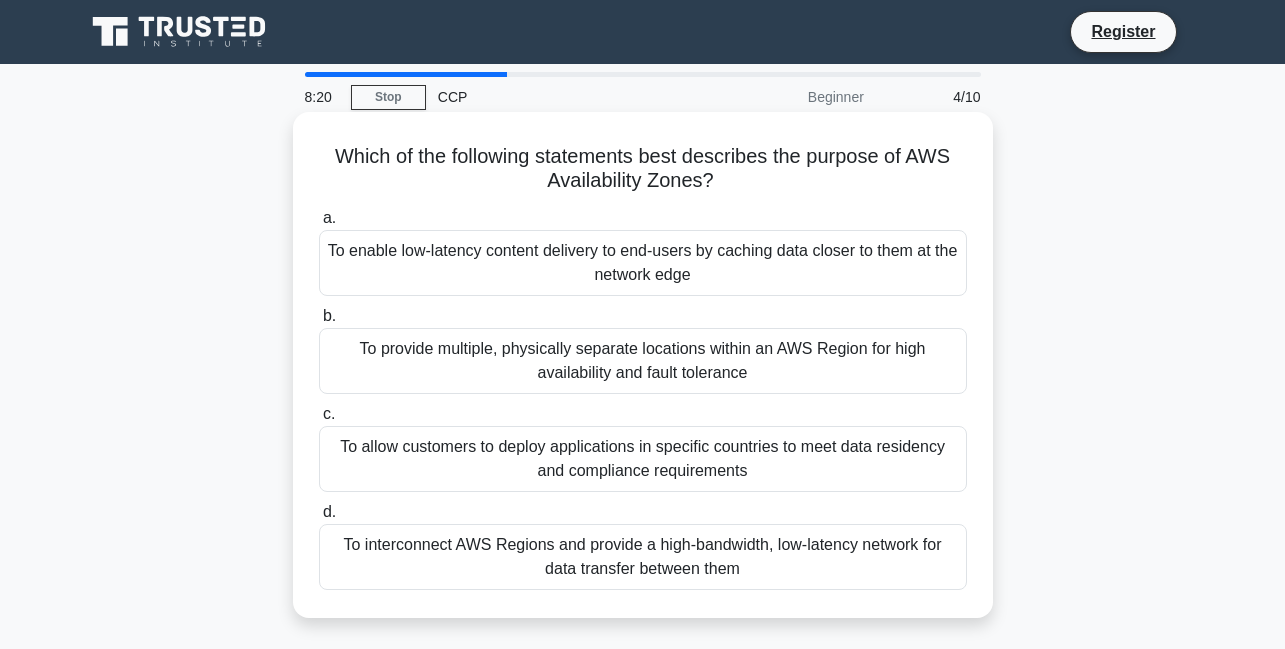 click on "To enable low-latency content delivery to end-users by caching data closer to them at the network edge" at bounding box center [643, 263] 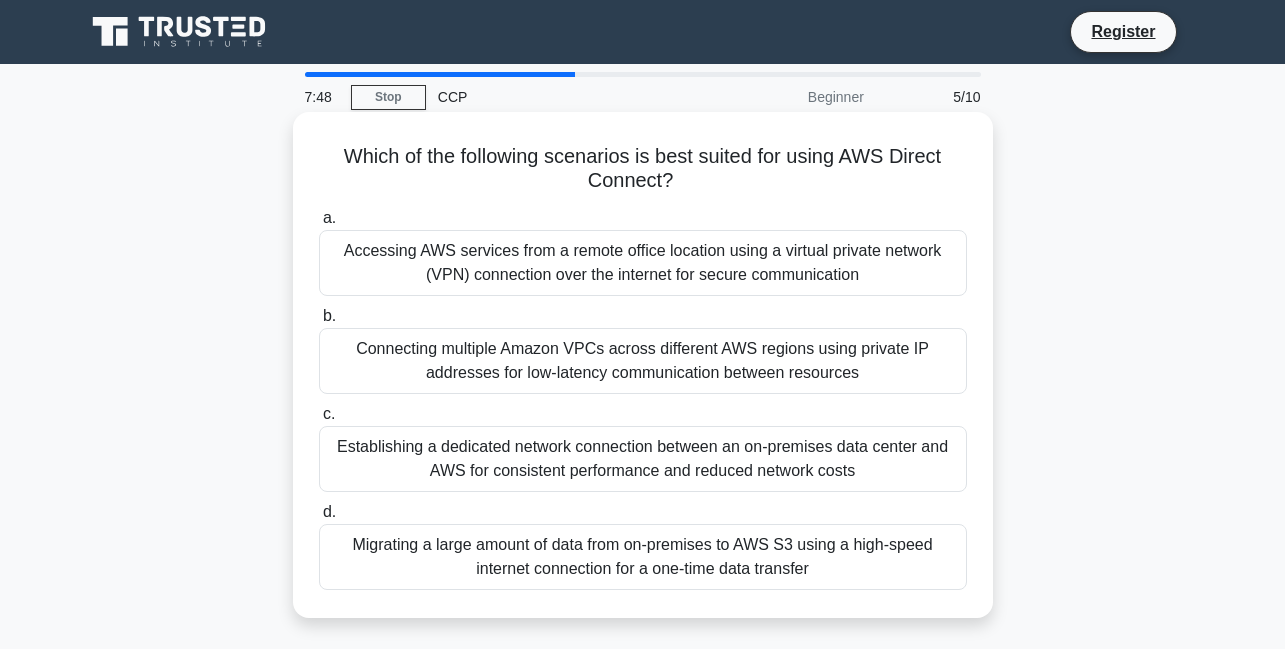 click on "Establishing a dedicated network connection between an on-premises data center and AWS for consistent performance and reduced network costs" at bounding box center (643, 459) 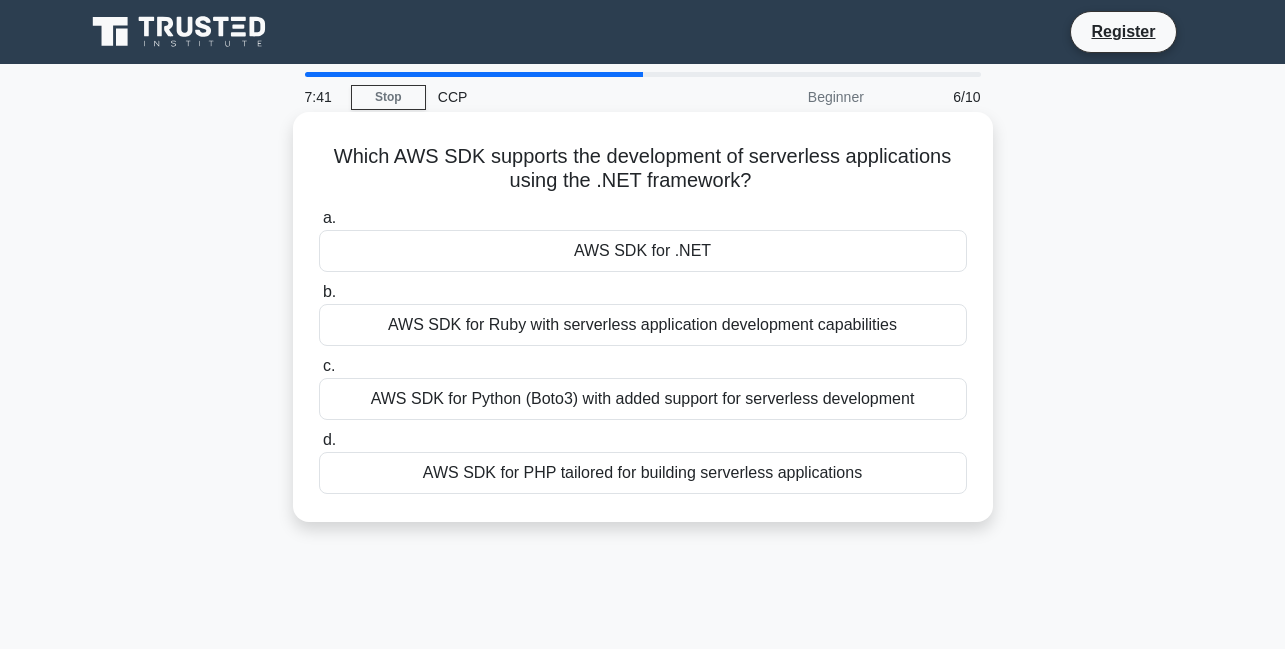 click on "AWS SDK for .NET" at bounding box center [643, 251] 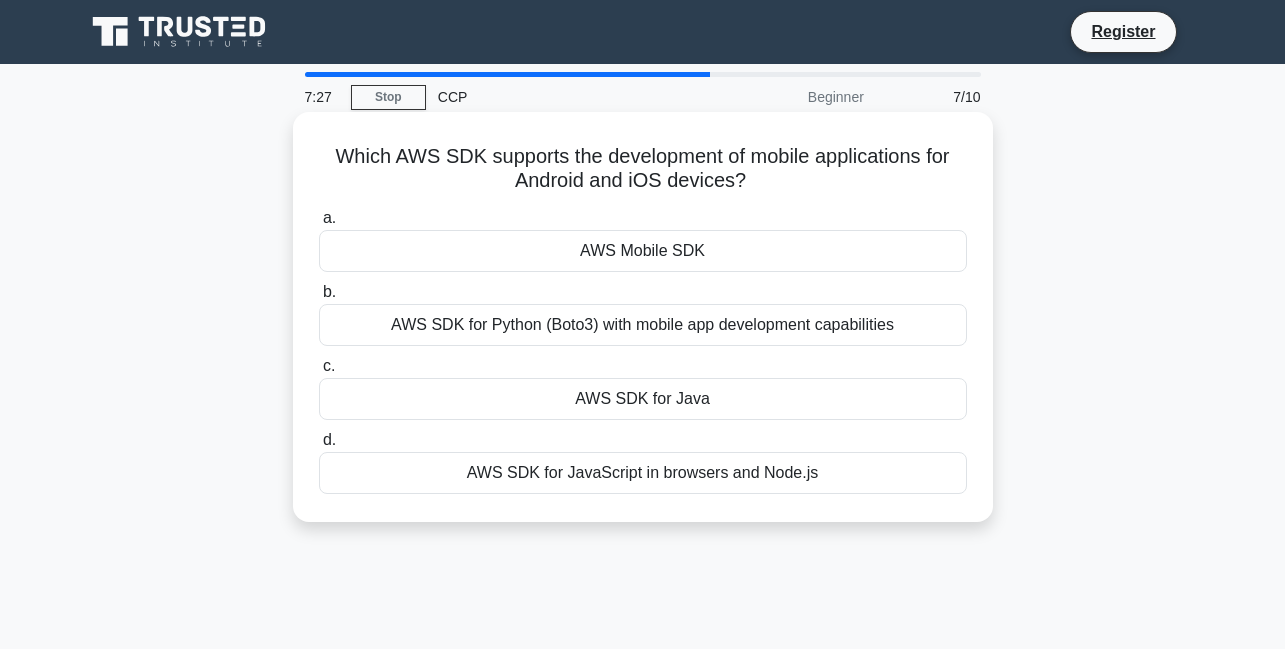 click on "AWS Mobile SDK" at bounding box center [643, 251] 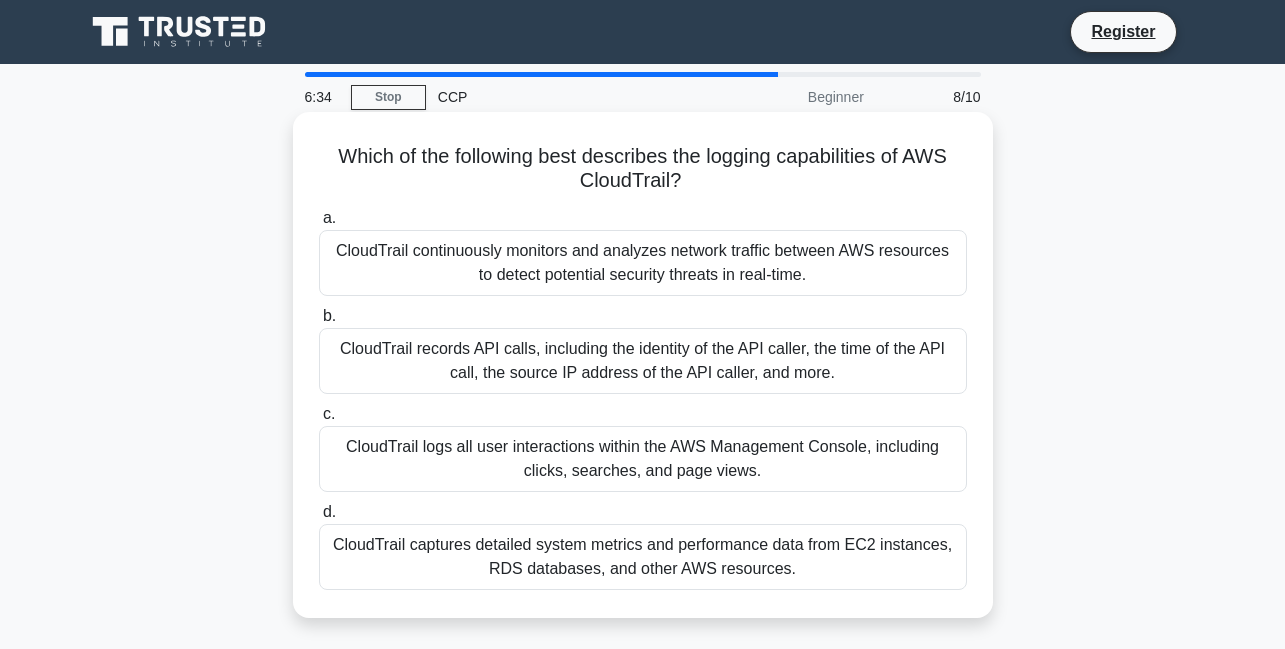 click on "CloudTrail records API calls, including the identity of the API caller, the time of the API call, the source IP address of the API caller, and more." at bounding box center (643, 361) 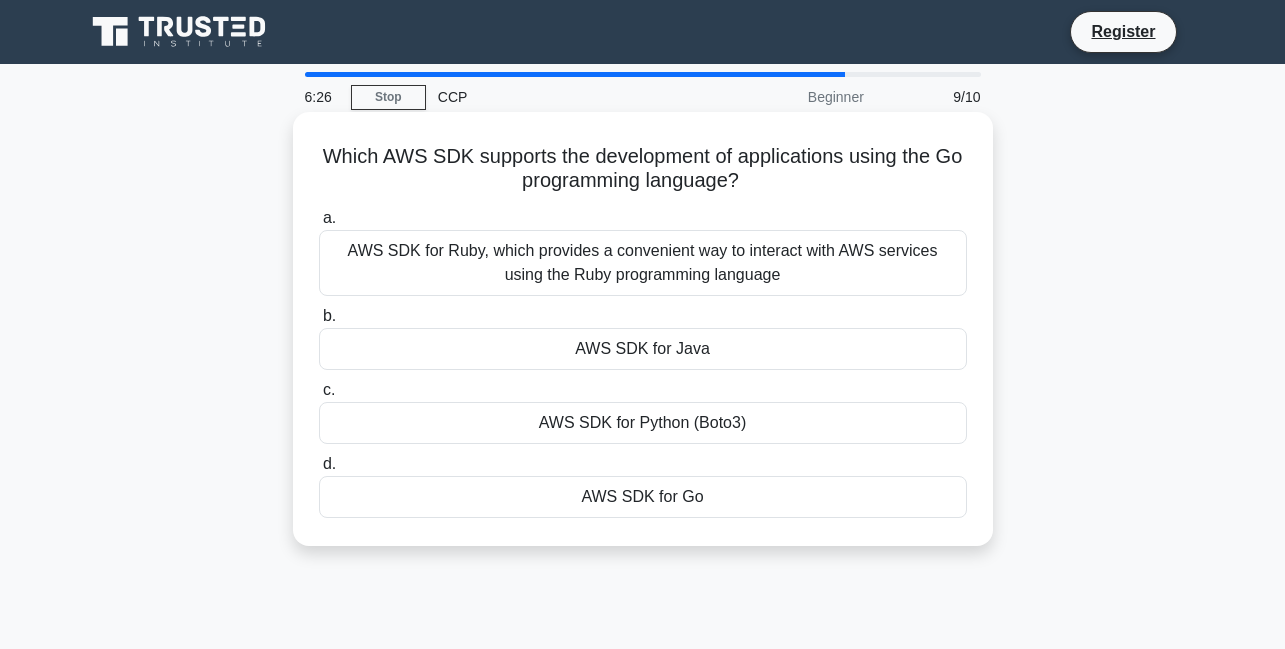 click on "AWS SDK for Go" at bounding box center [643, 497] 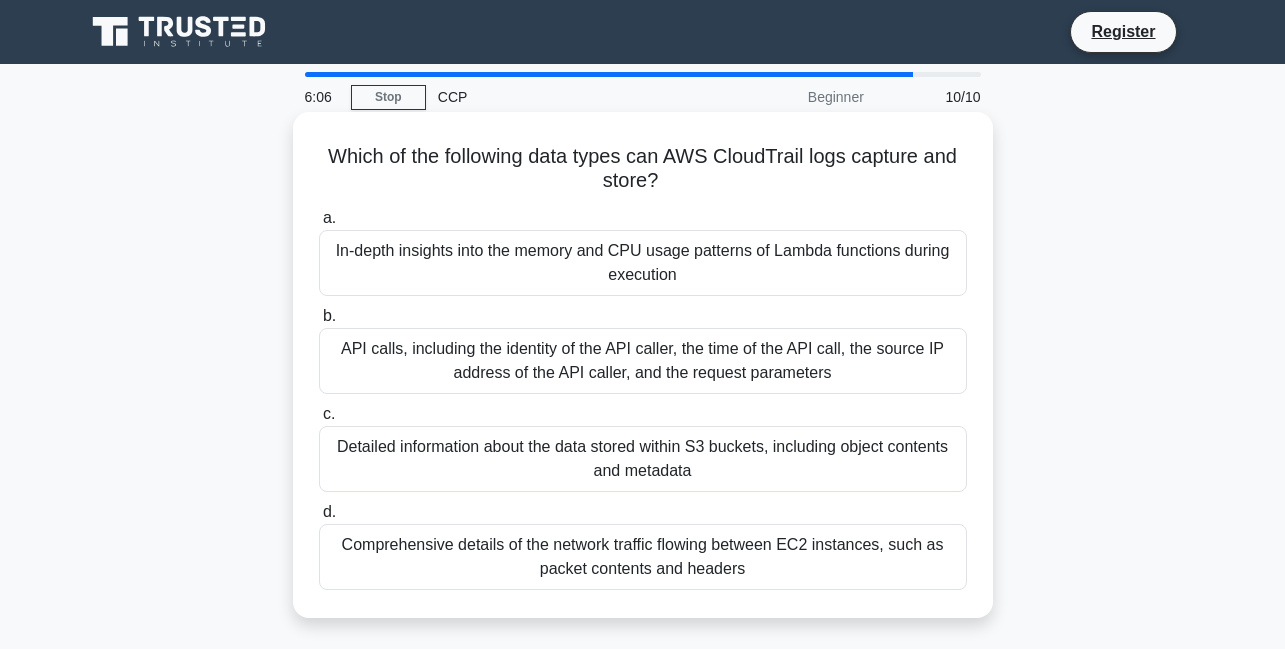 click on "API calls, including the identity of the API caller, the time of the API call, the source IP address of the API caller, and the request parameters" at bounding box center [643, 361] 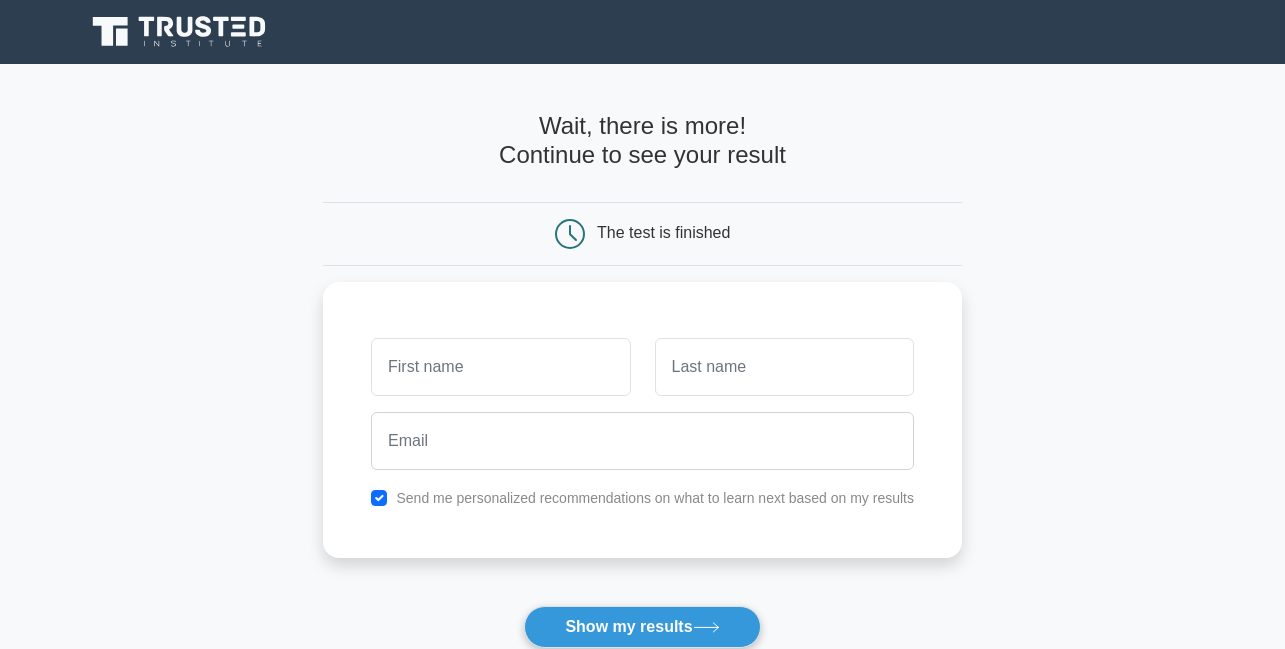 scroll, scrollTop: 0, scrollLeft: 0, axis: both 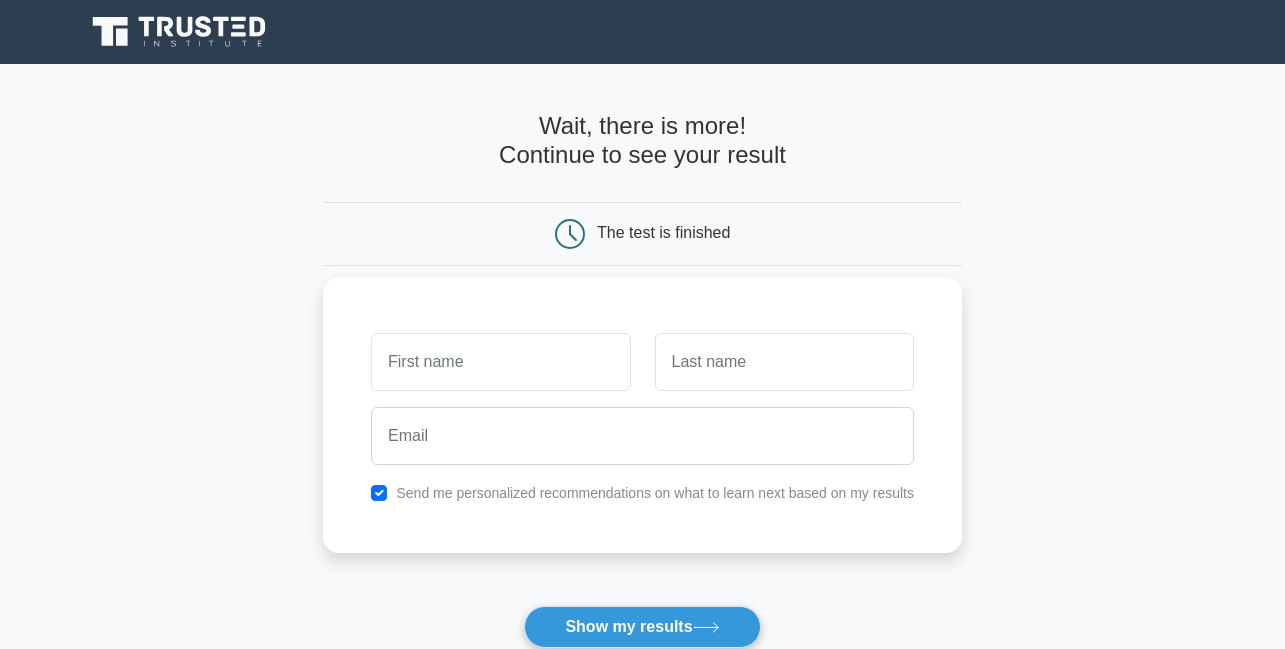 click at bounding box center (500, 362) 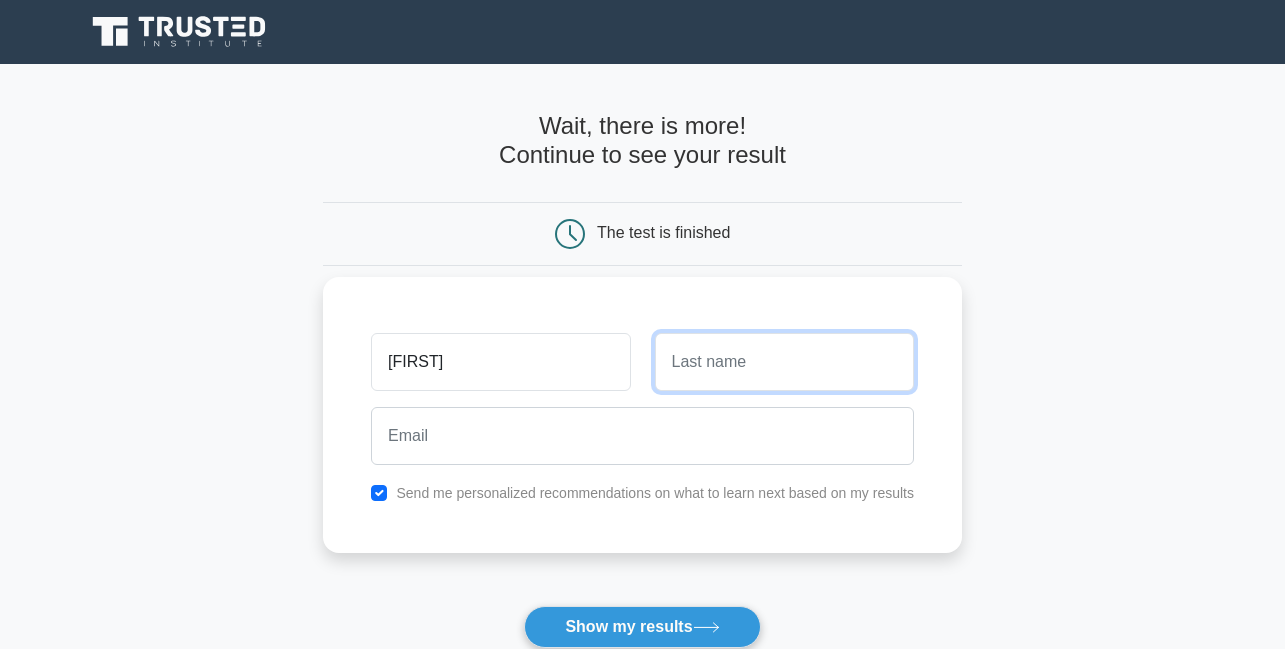 click at bounding box center [784, 362] 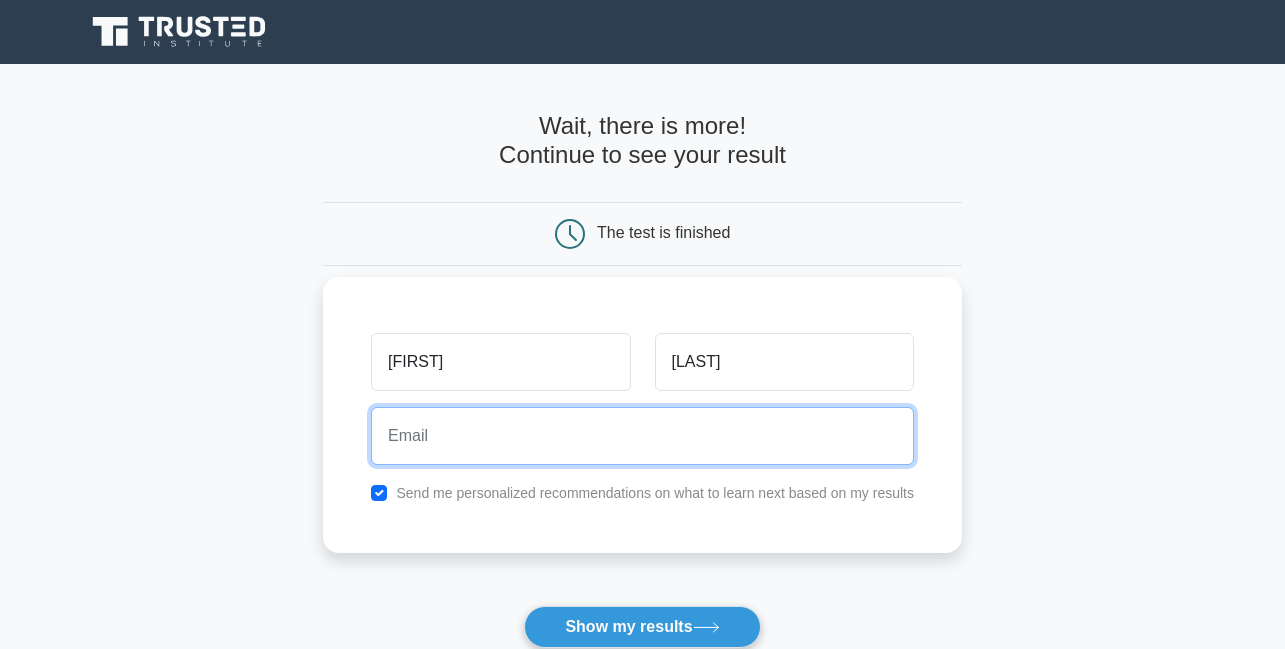 click at bounding box center (642, 436) 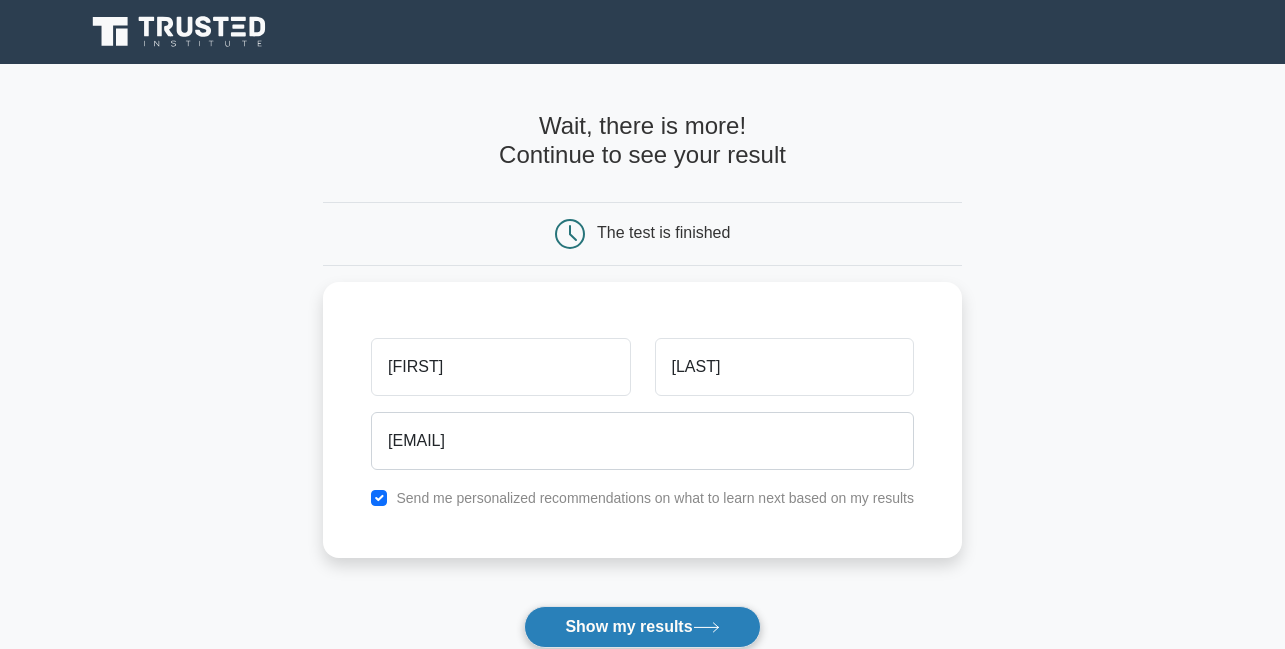 click on "Show my results" at bounding box center (642, 627) 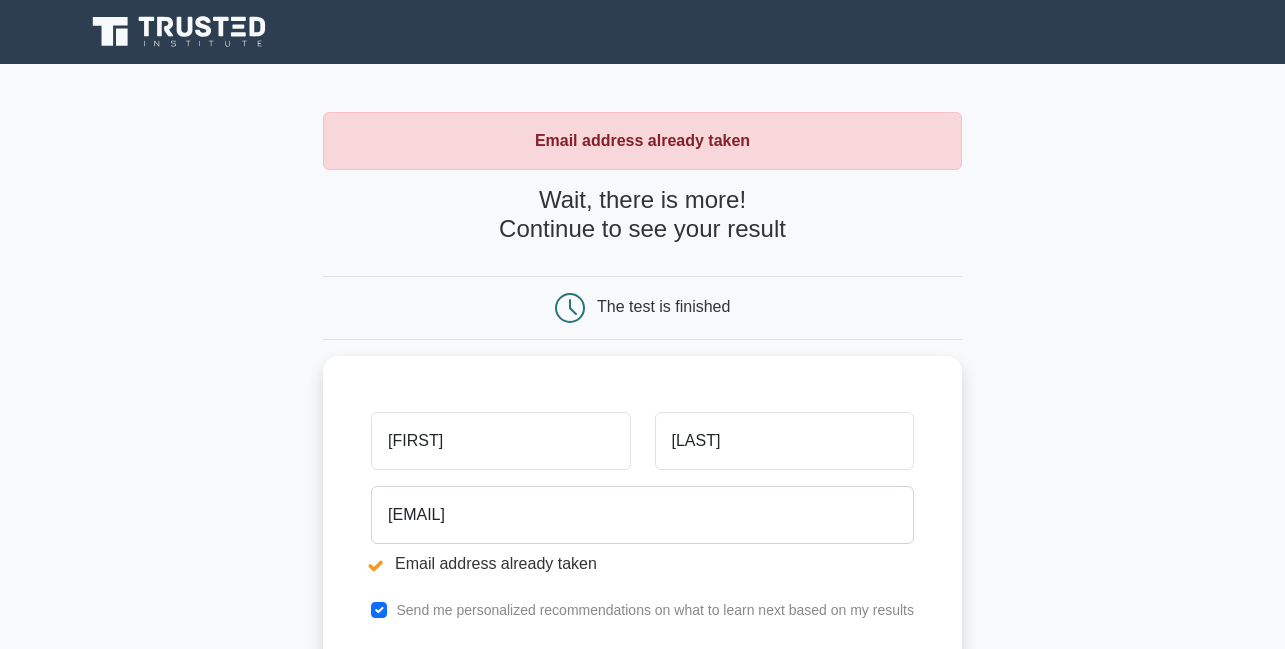 scroll, scrollTop: 0, scrollLeft: 0, axis: both 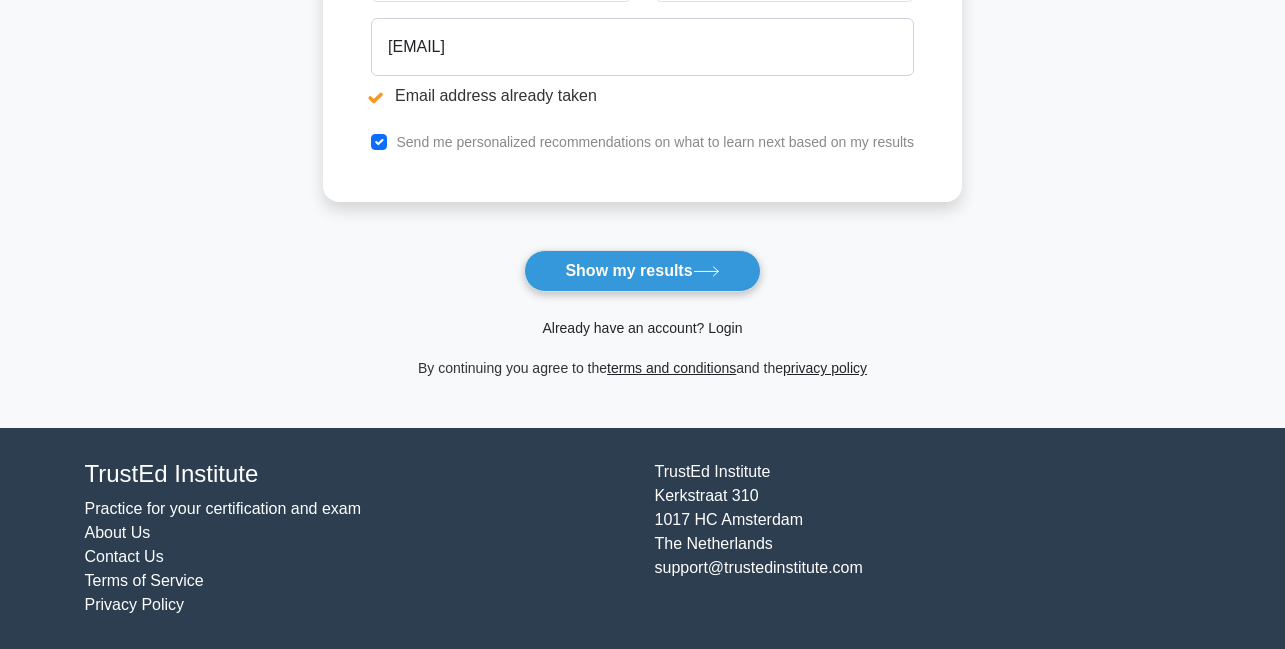 click on "Already have an account? Login" at bounding box center [642, 328] 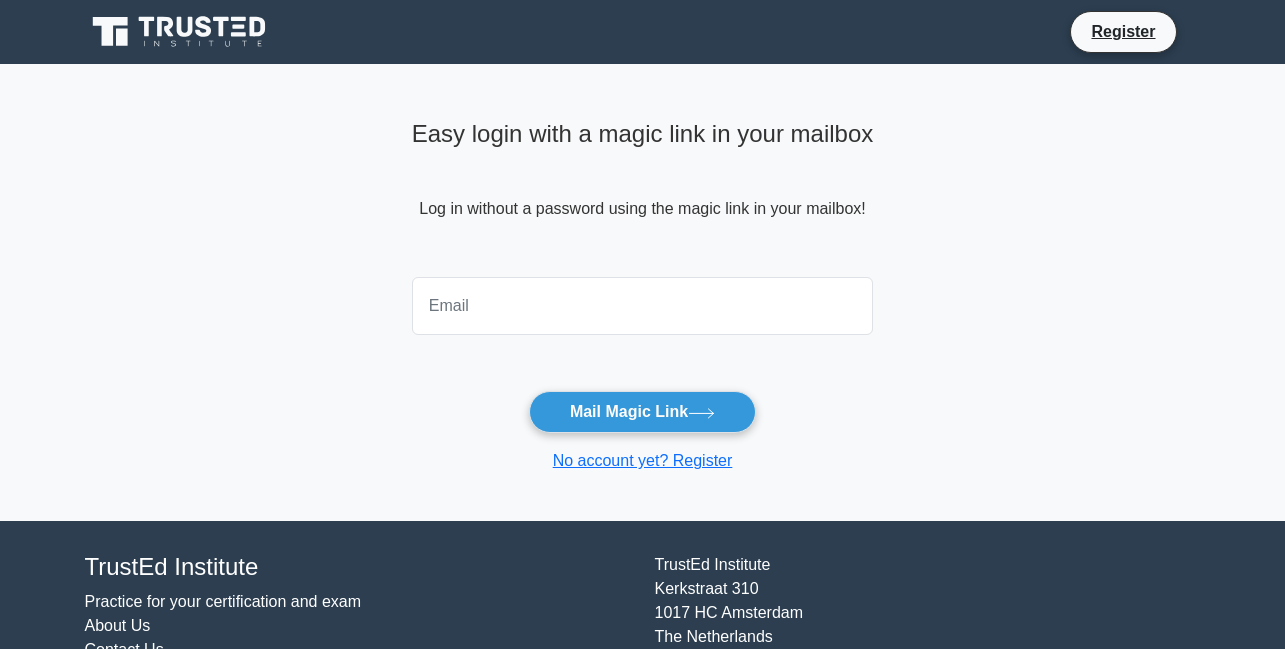 scroll, scrollTop: 0, scrollLeft: 0, axis: both 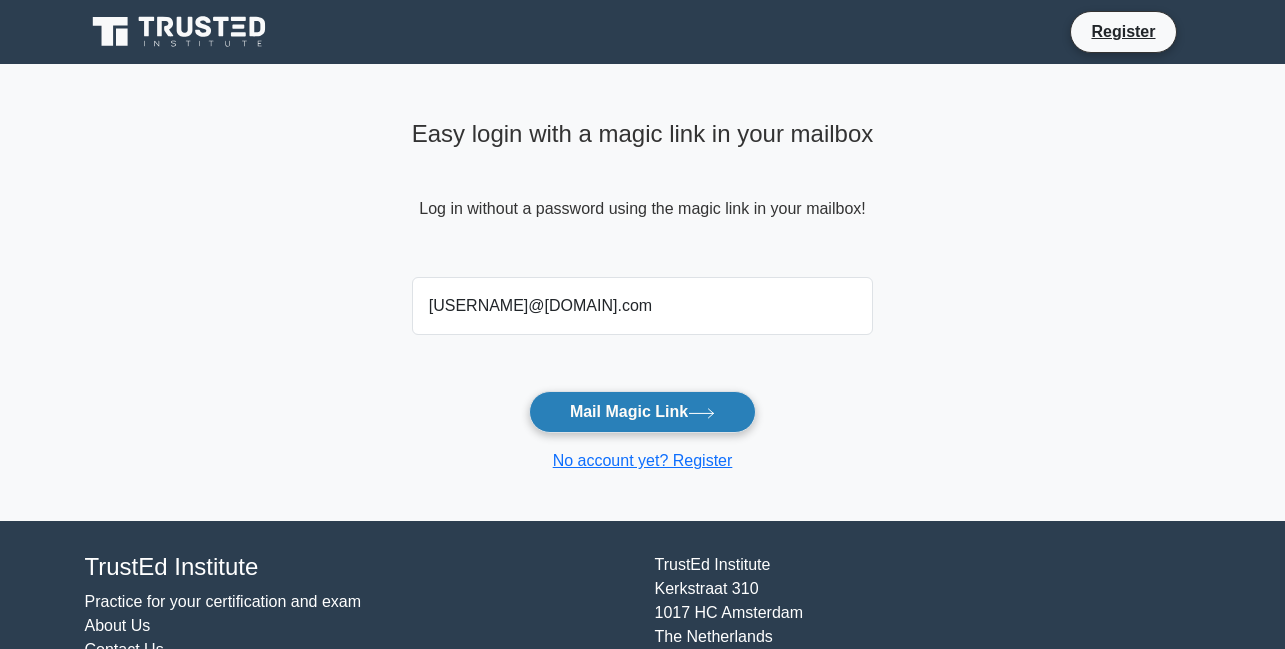 click on "Mail Magic Link" at bounding box center (642, 412) 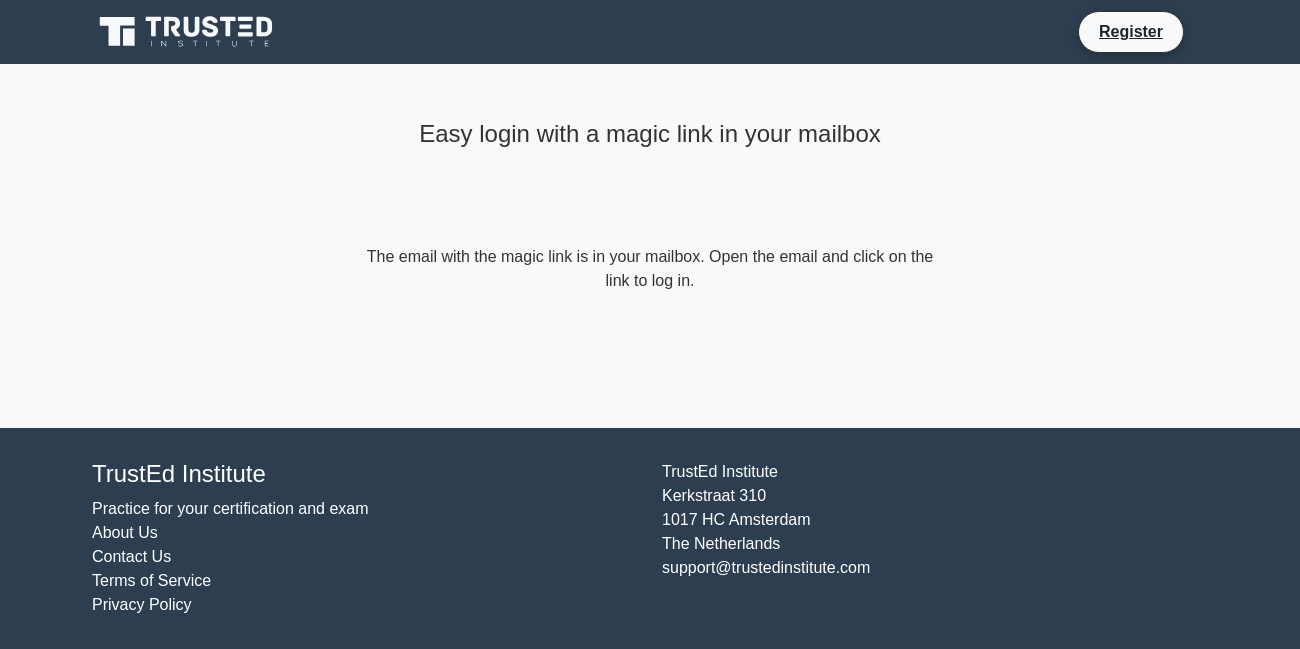 scroll, scrollTop: 0, scrollLeft: 0, axis: both 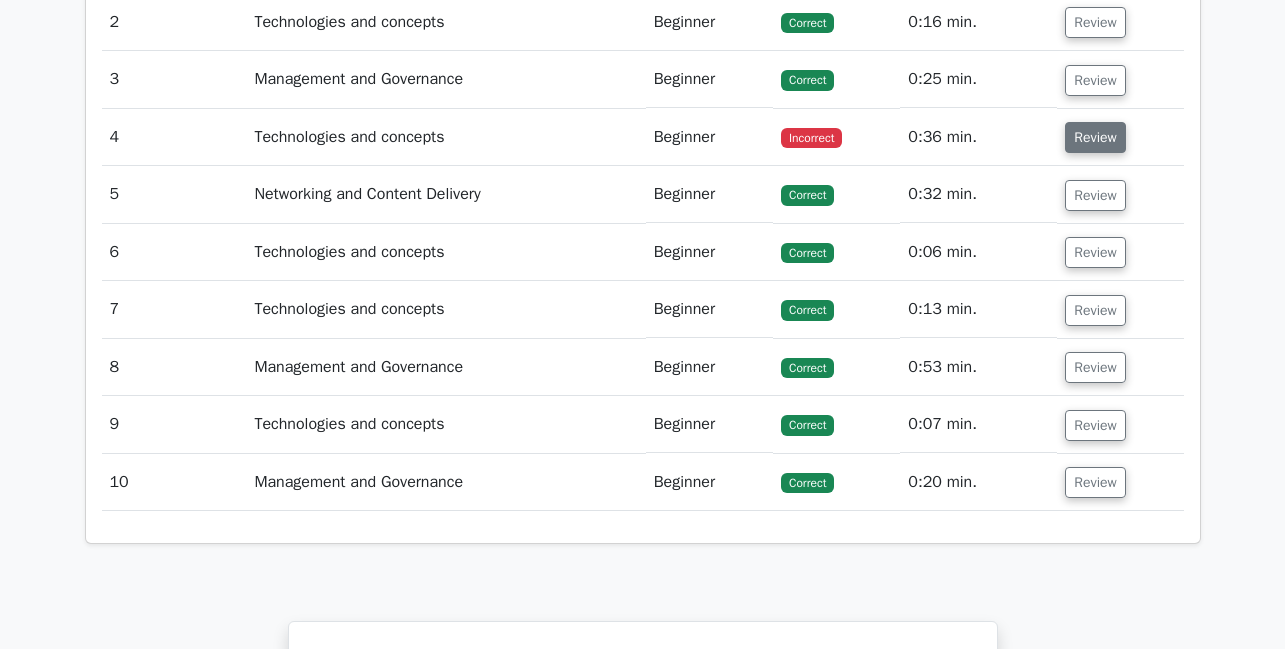 click on "Review" at bounding box center (1095, 137) 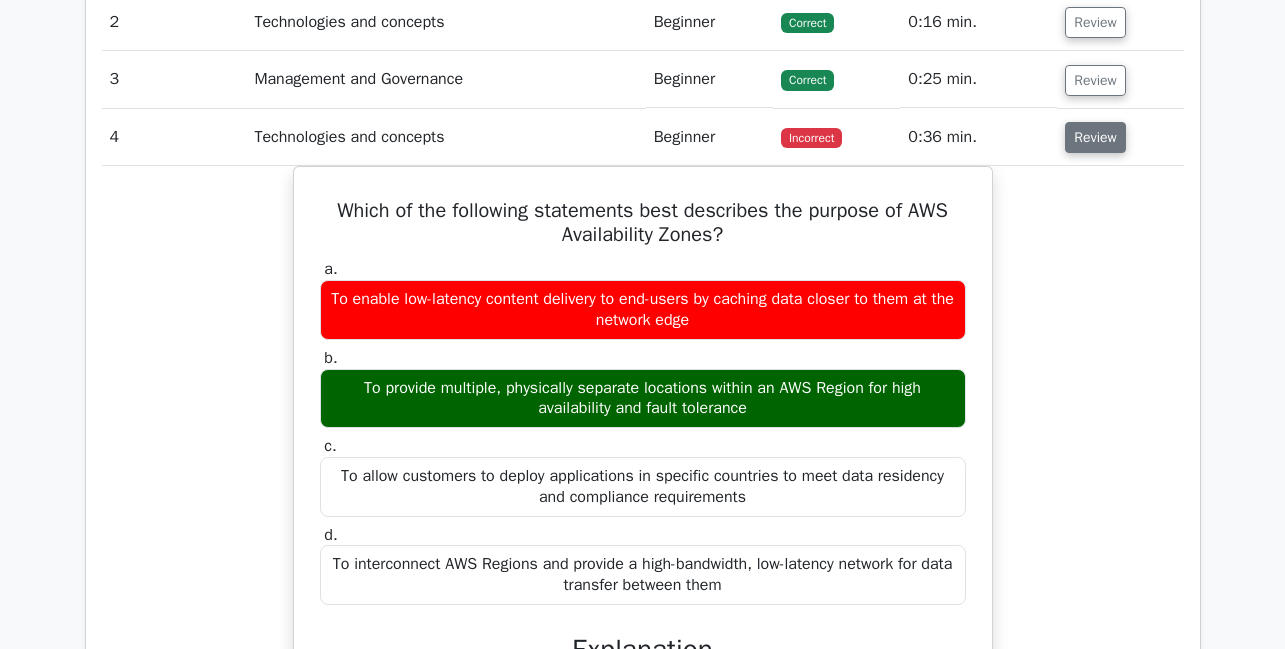 click on "Review" at bounding box center [1095, 137] 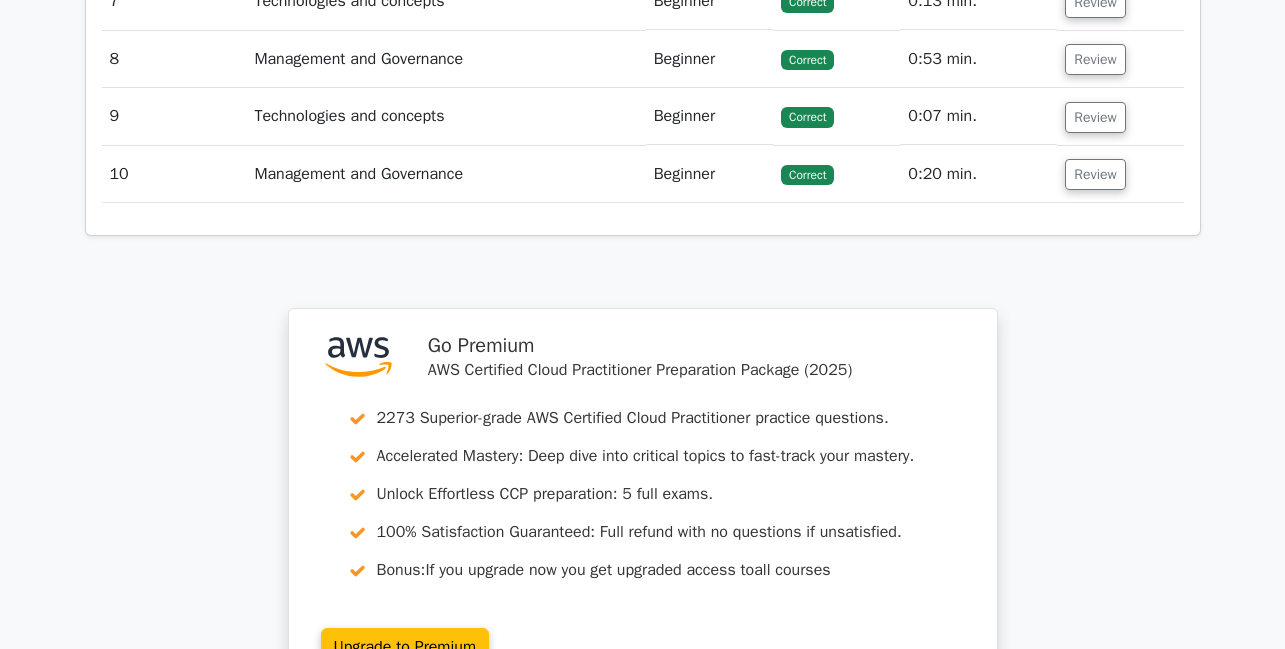 scroll, scrollTop: 3109, scrollLeft: 0, axis: vertical 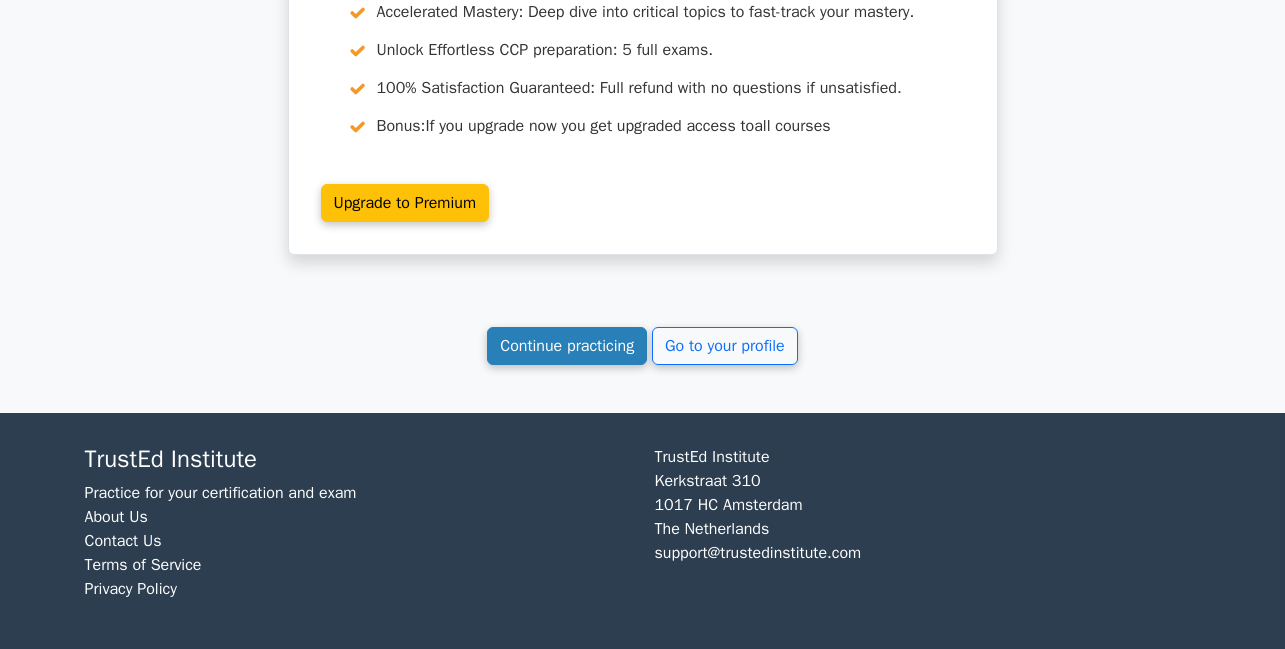 click on "Continue practicing" at bounding box center [567, 346] 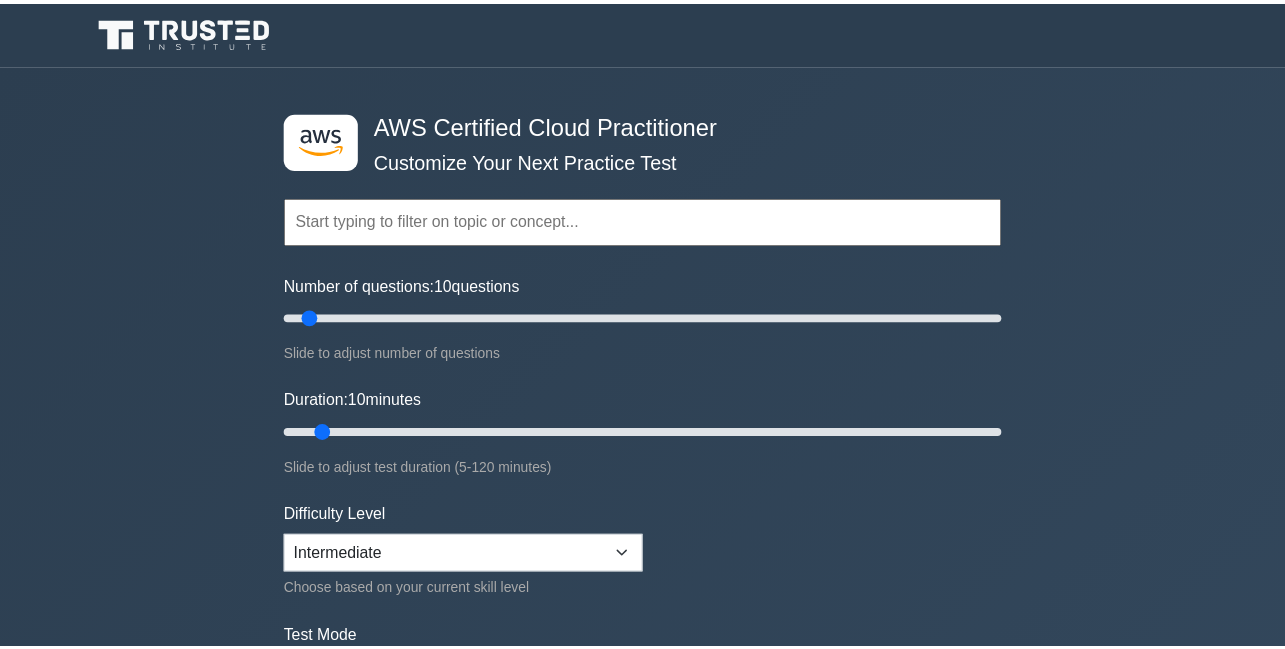 scroll, scrollTop: 0, scrollLeft: 0, axis: both 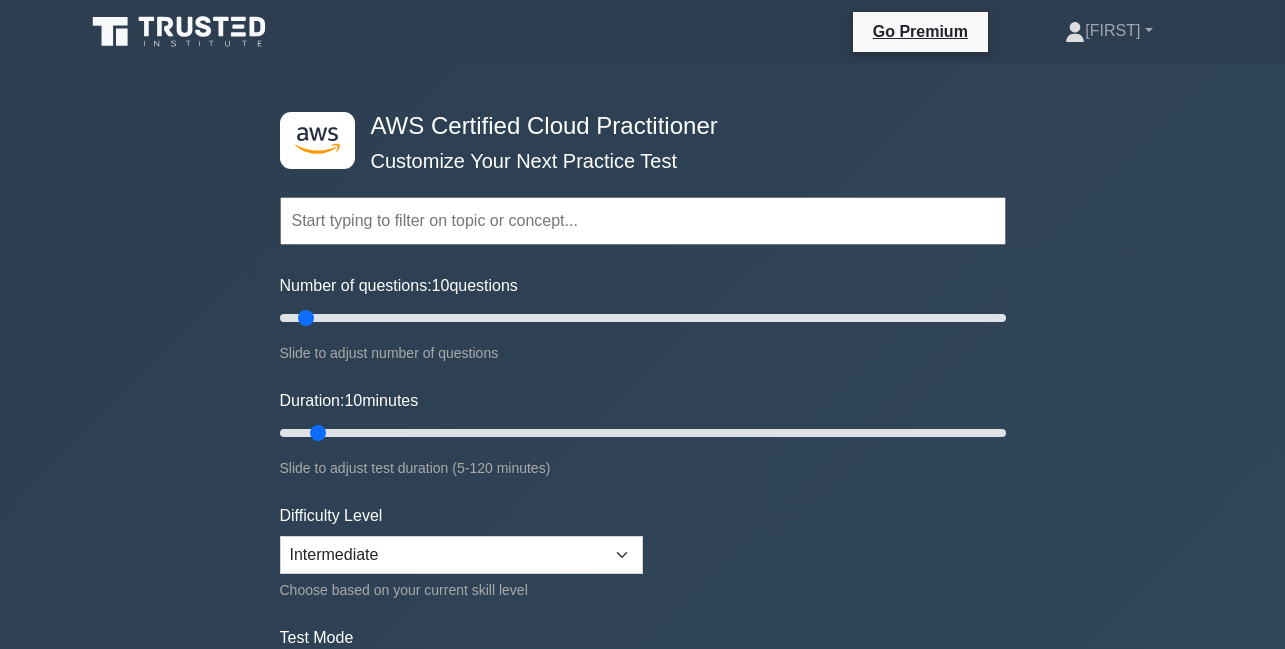 click on ".st0{fill:#252F3E;} .st1{fill-rule:evenodd;clip-rule:evenodd;fill:#FF9900;}
AWS Certified Cloud Practitioner
Customize Your Next Practice Test
Topics
Technologies and concepts
Analytics
Application Integration
Business Applications
Cloud Financial Management
Compute" at bounding box center (642, 642) 